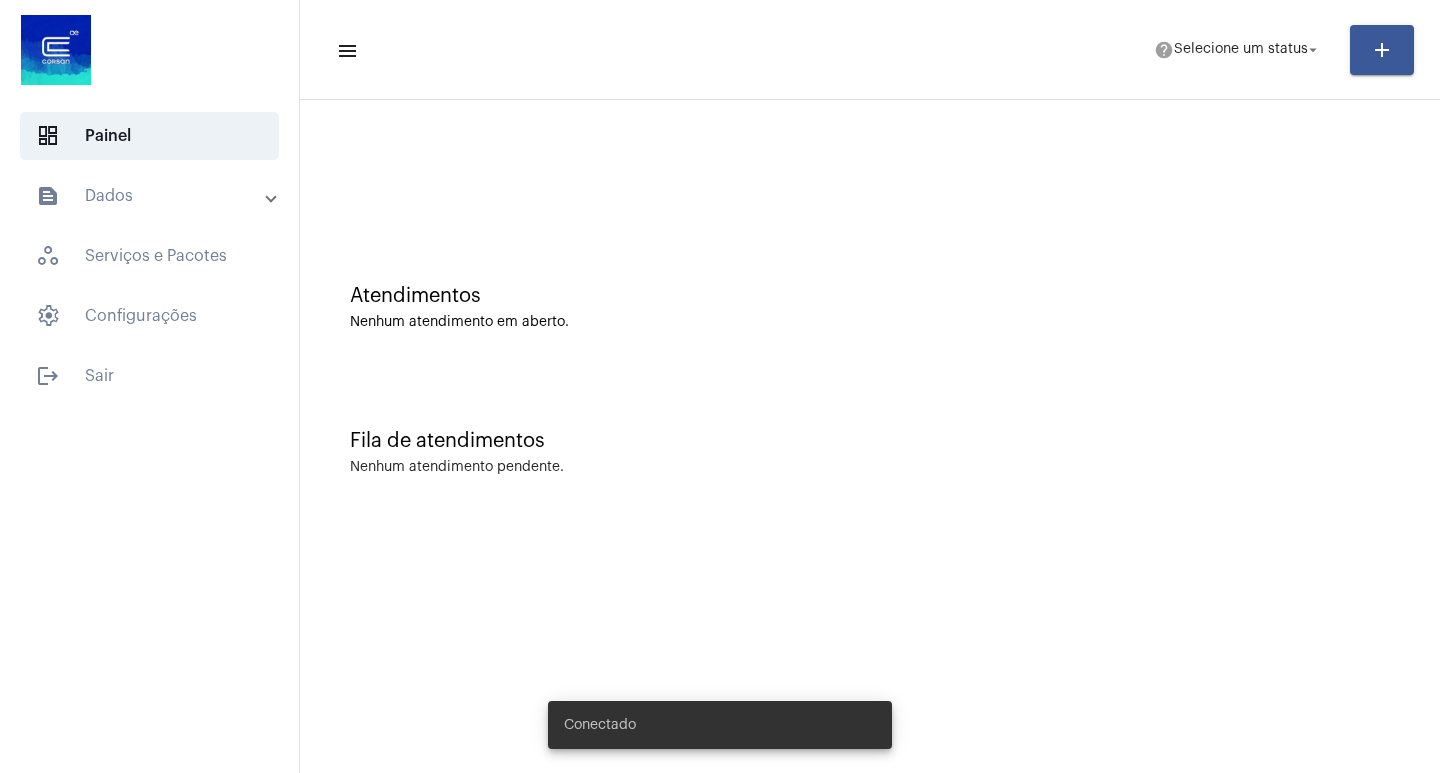 scroll, scrollTop: 0, scrollLeft: 0, axis: both 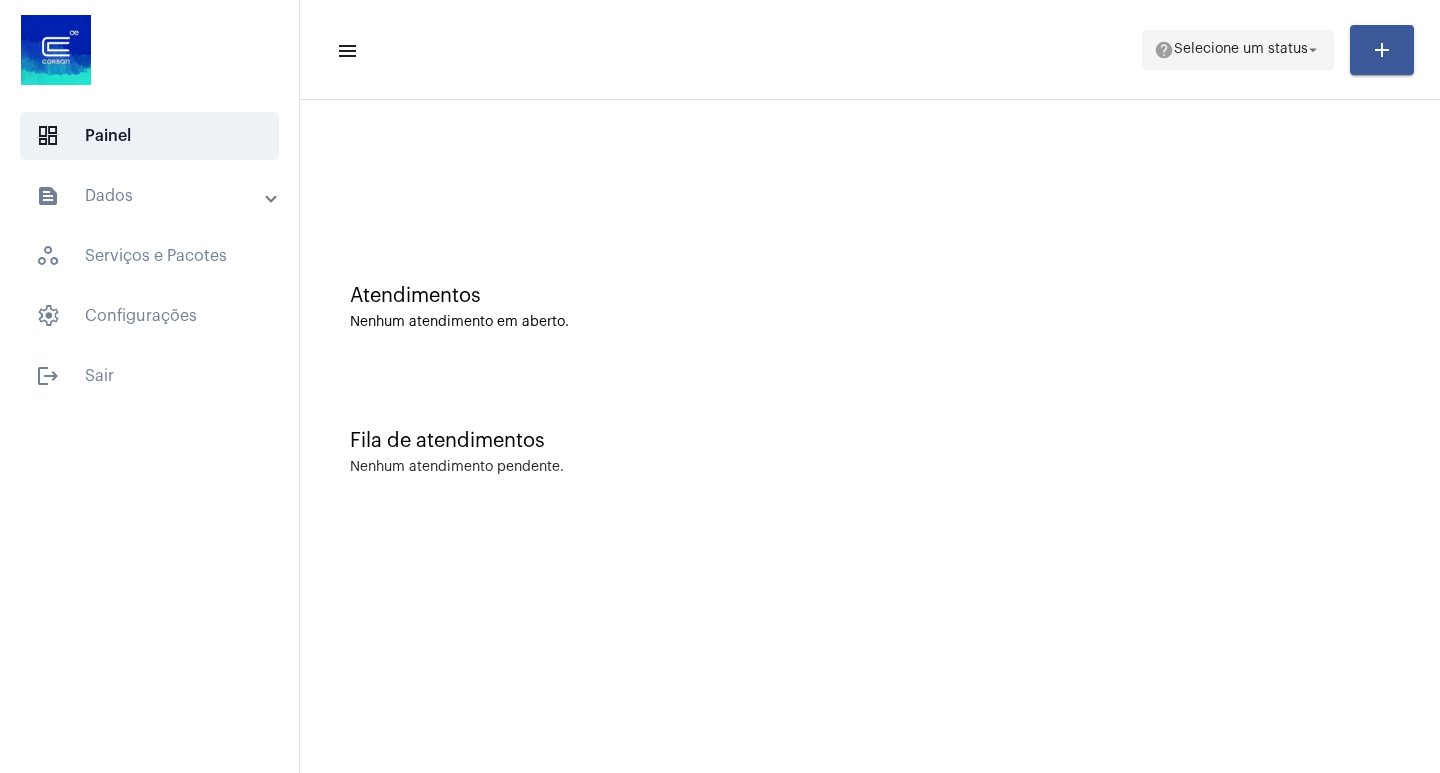 click on "help  Selecione um status arrow_drop_down" 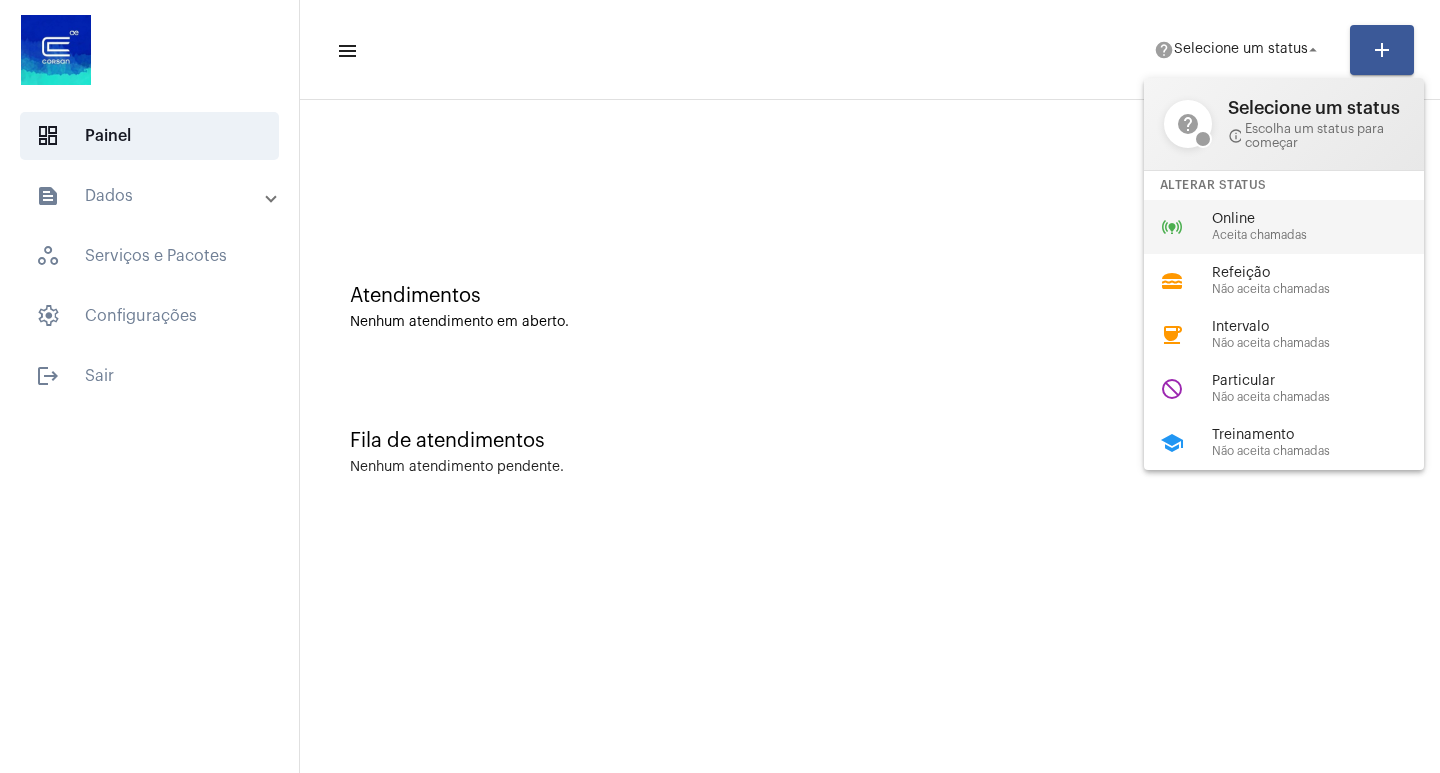 click on "online_prediction  Online Aceita chamadas" at bounding box center [1300, 227] 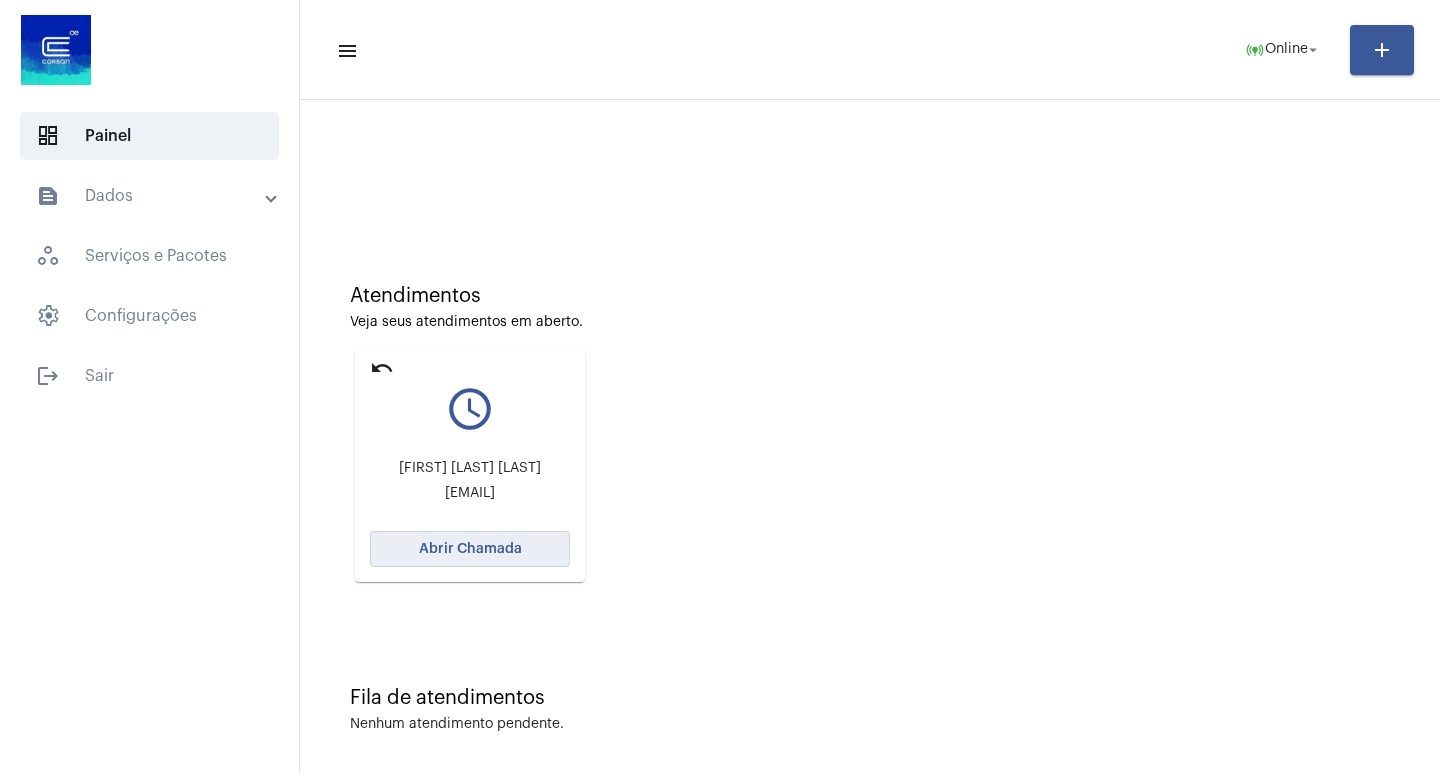 click on "Abrir Chamada" 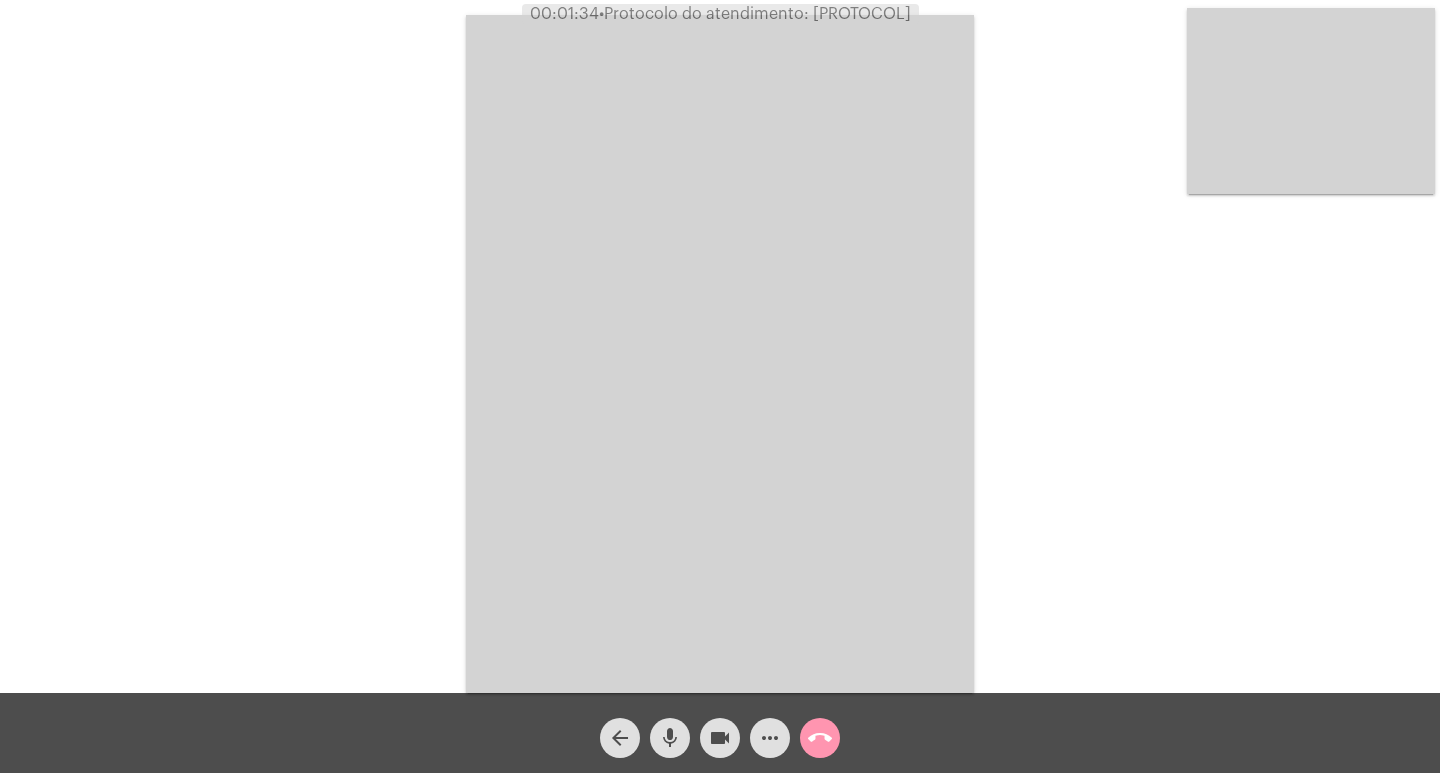click on "call_end" 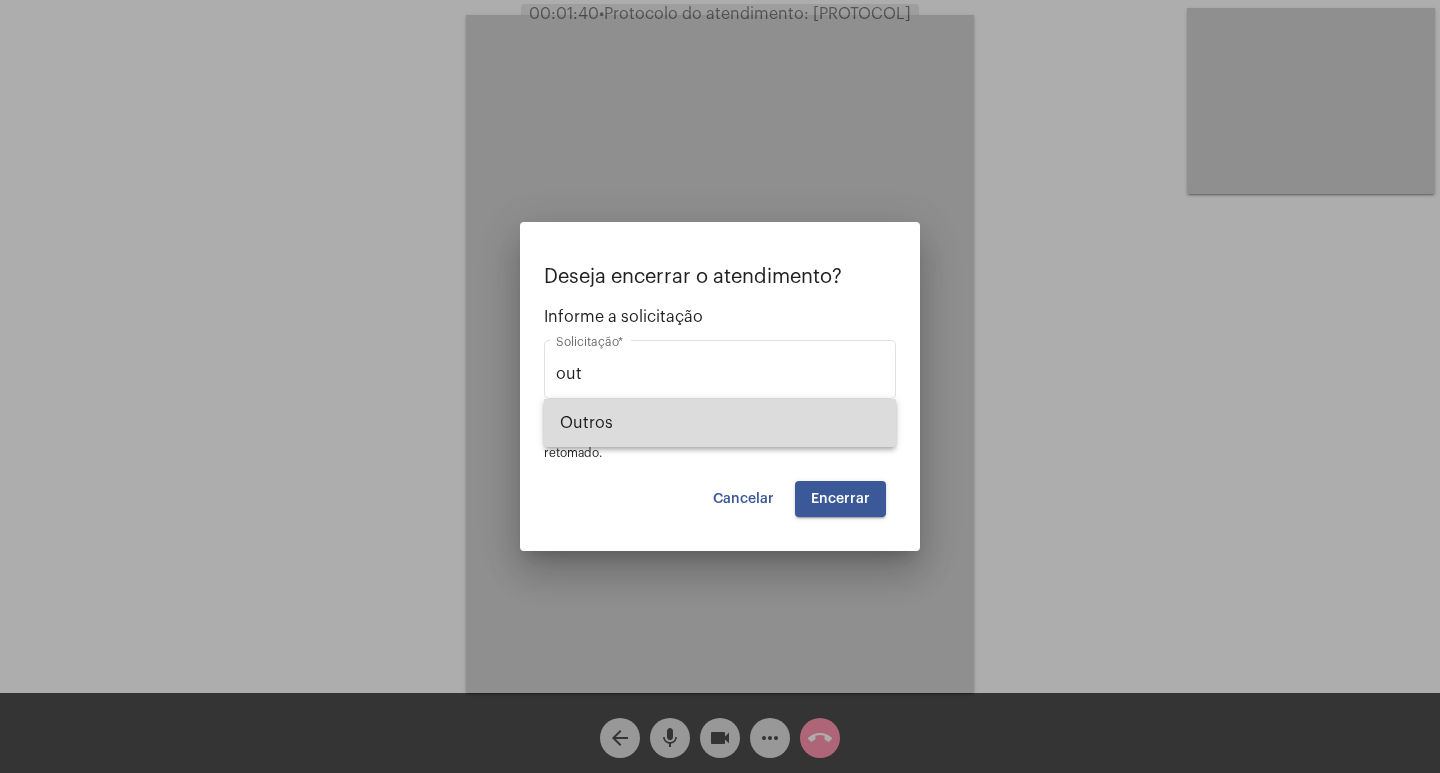 click on "Outros" at bounding box center (720, 423) 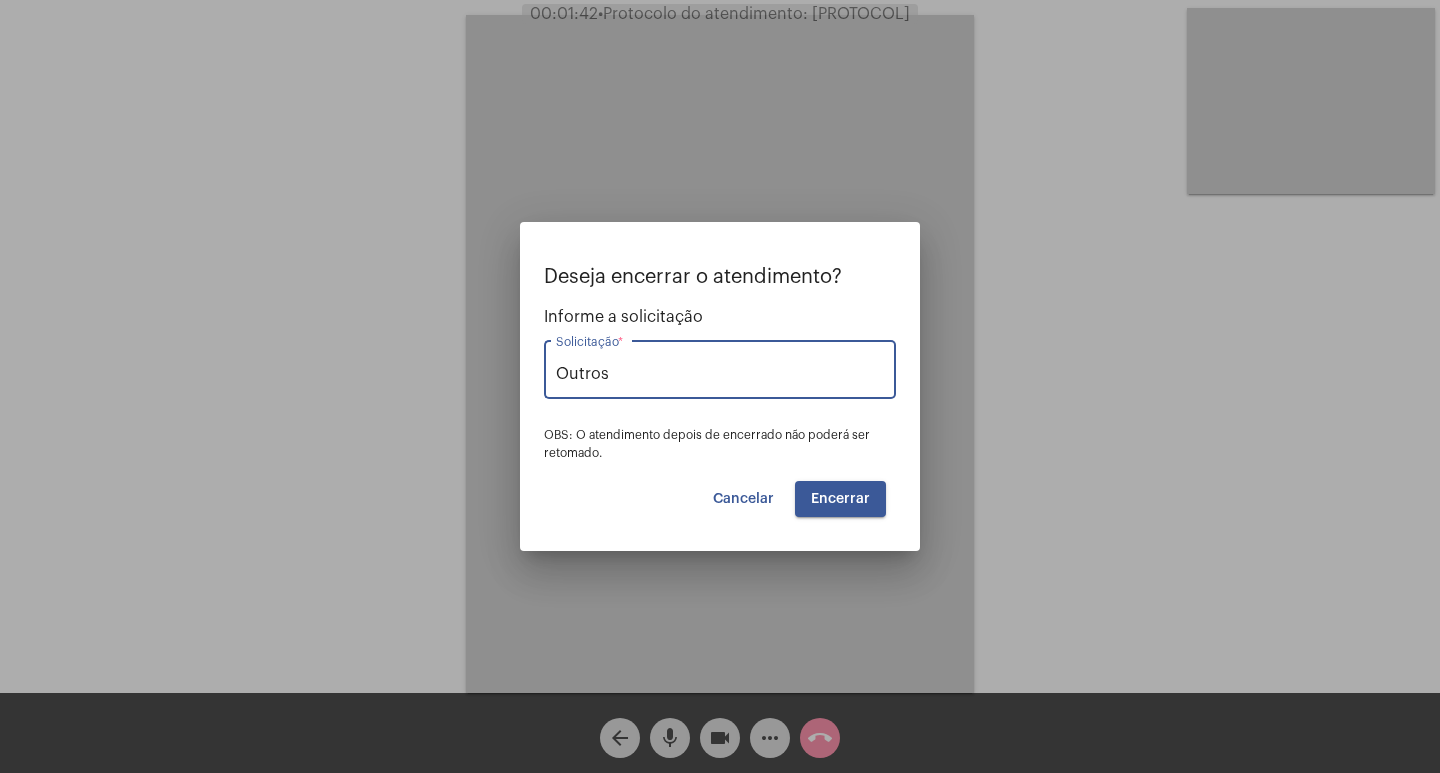 click on "Encerrar" at bounding box center [840, 499] 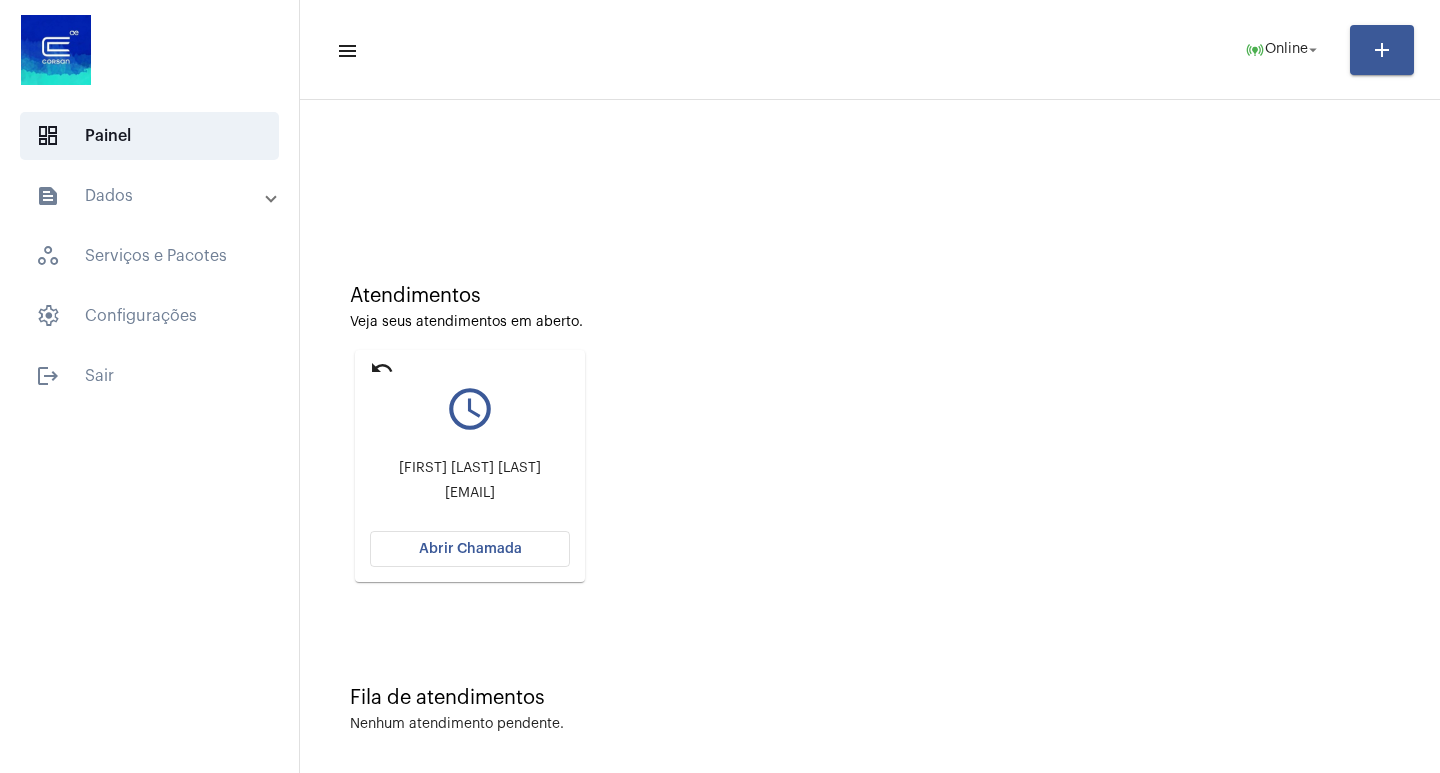 click on "Abrir Chamada" 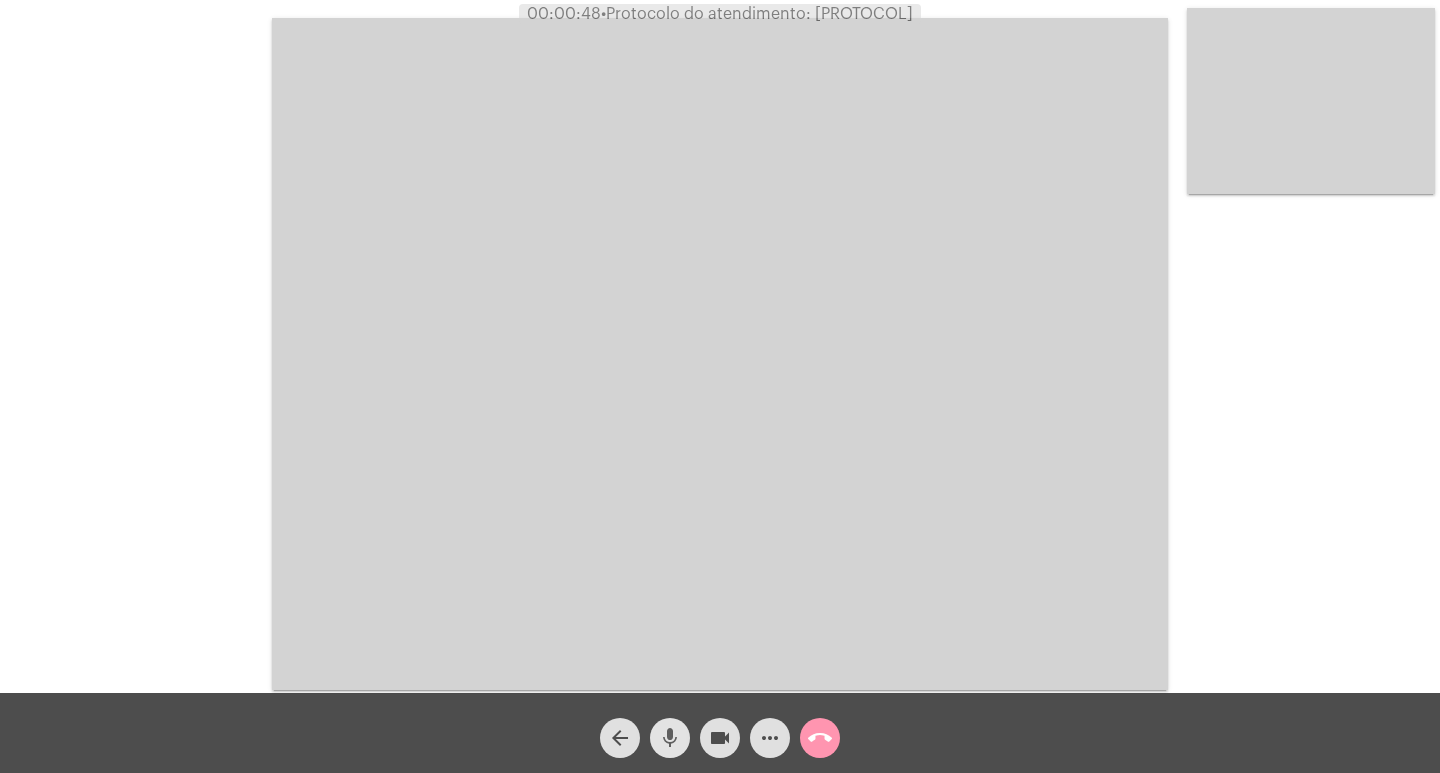 click on "mic" 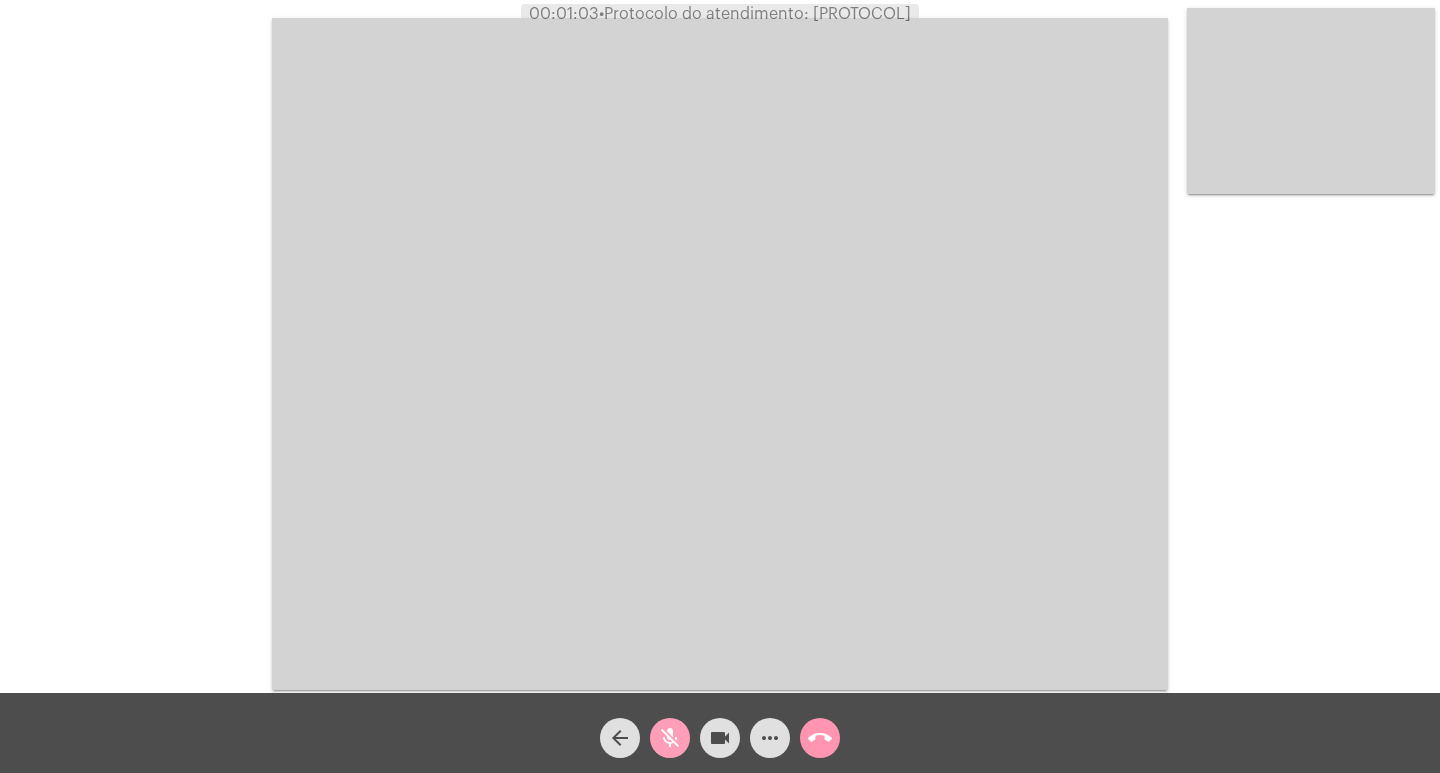 click on "mic_off" 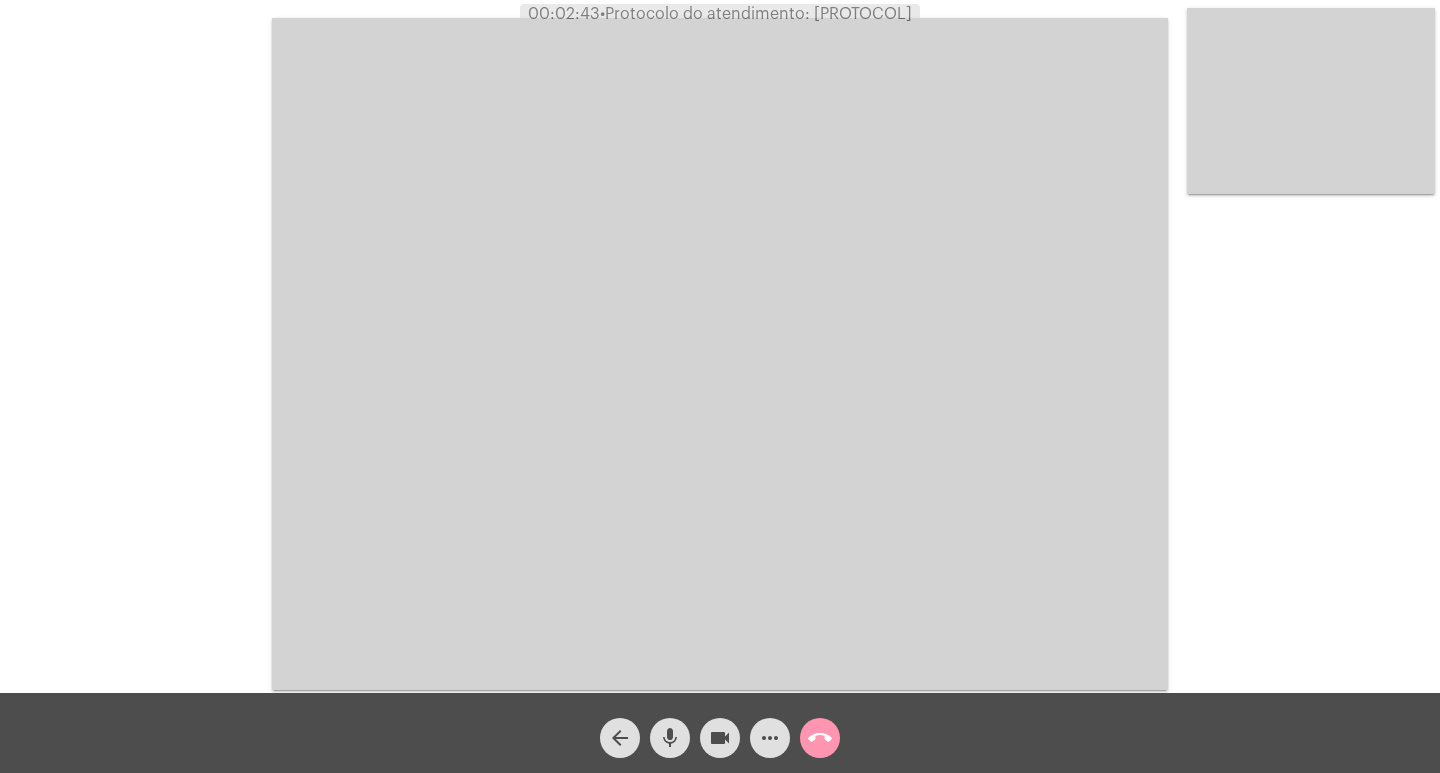 type 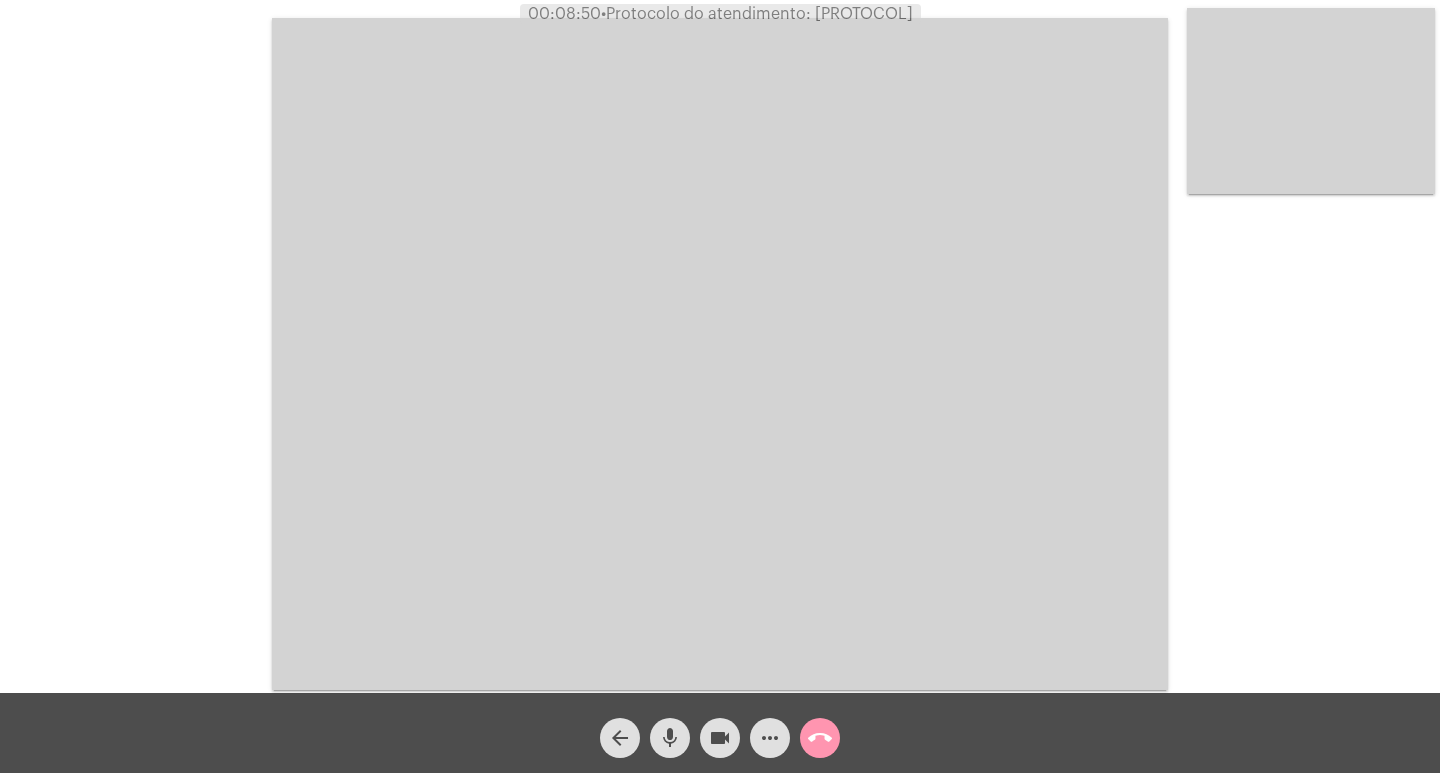 click at bounding box center [720, 354] 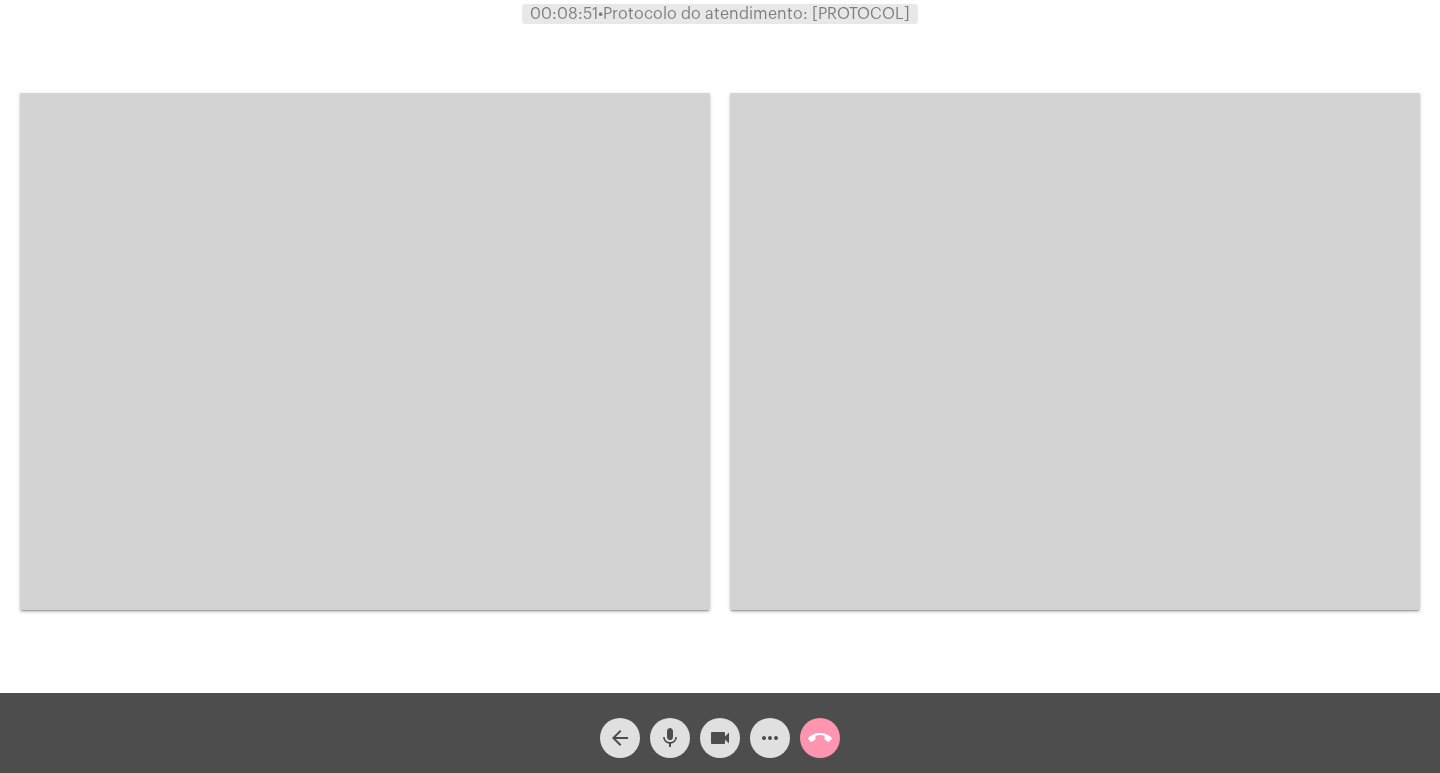click at bounding box center [365, 351] 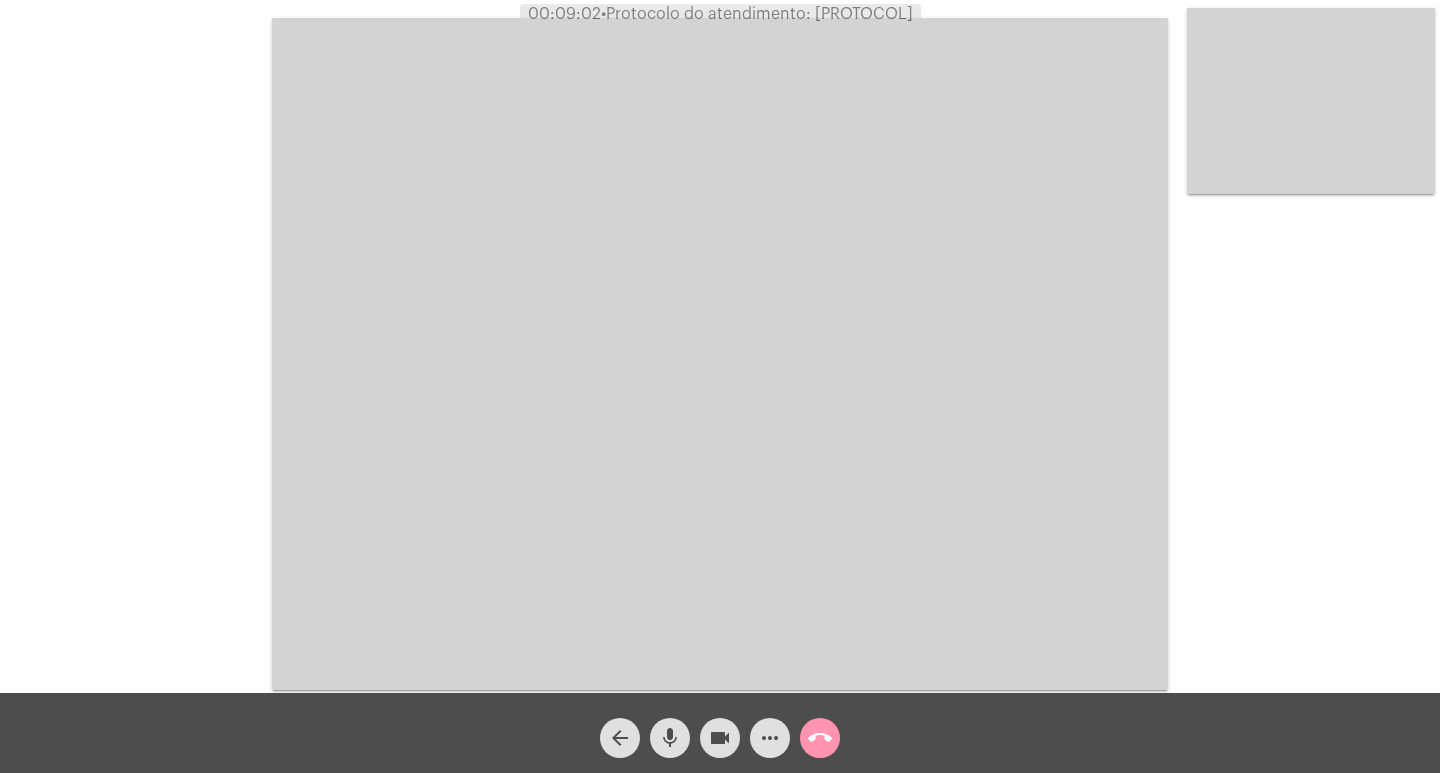 click on "call_end" 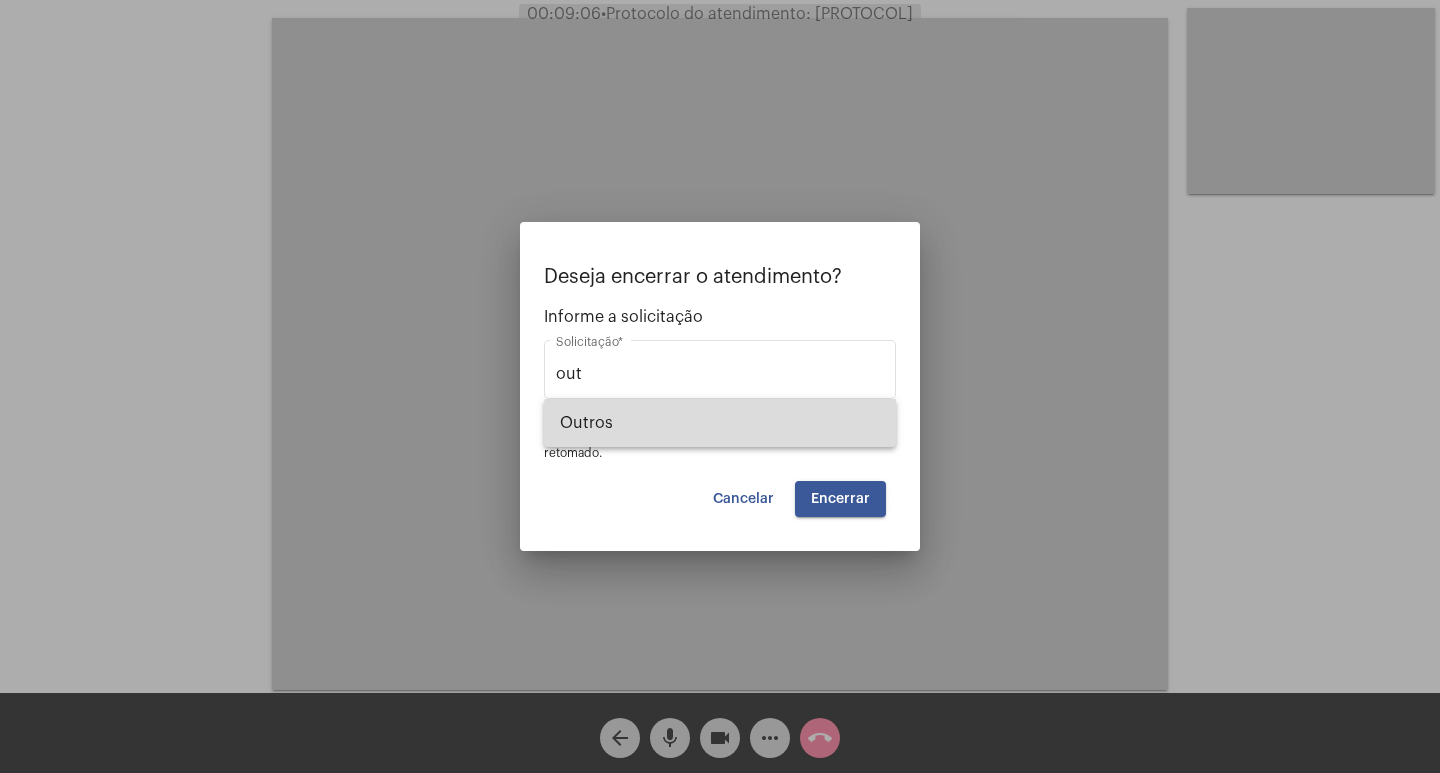 click on "Outros" at bounding box center (720, 423) 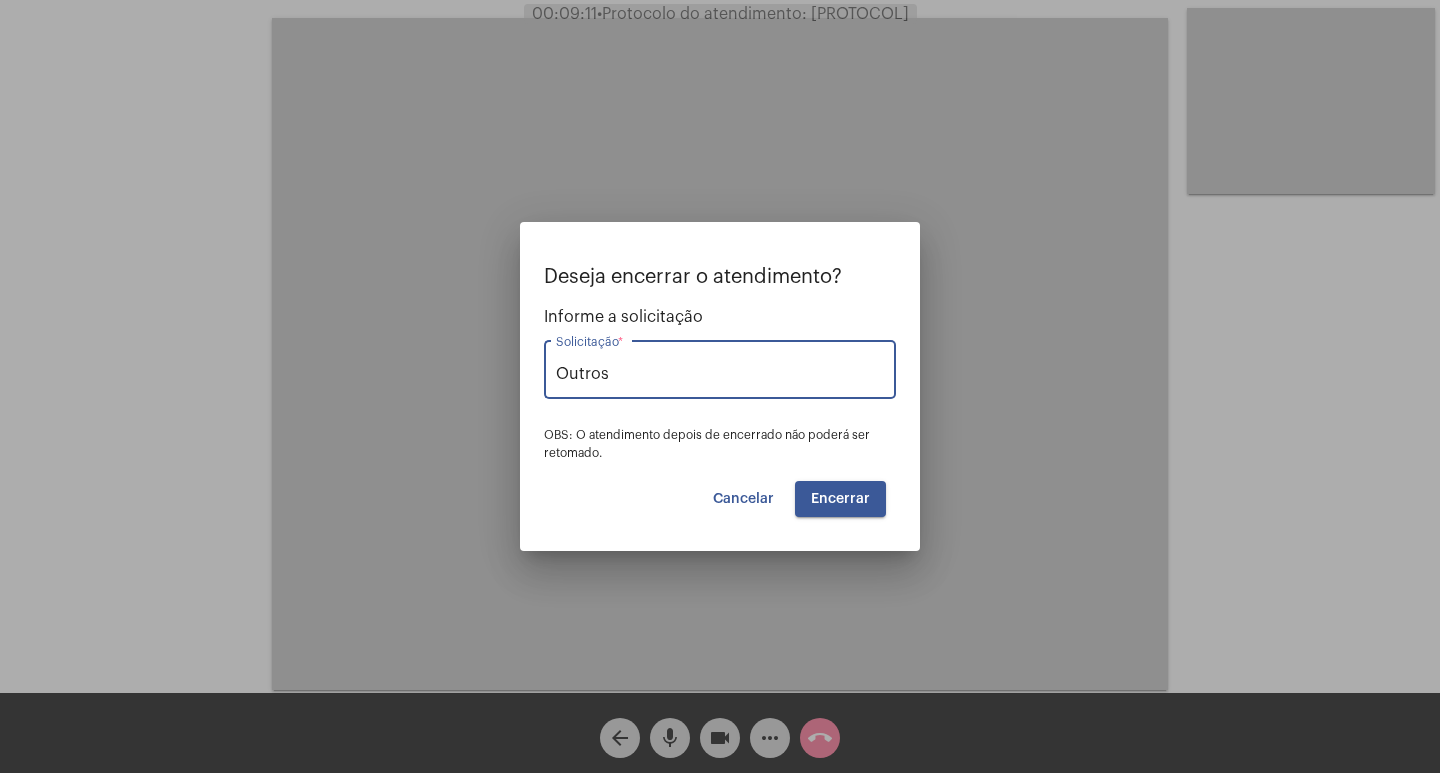 click on "Encerrar" at bounding box center (840, 499) 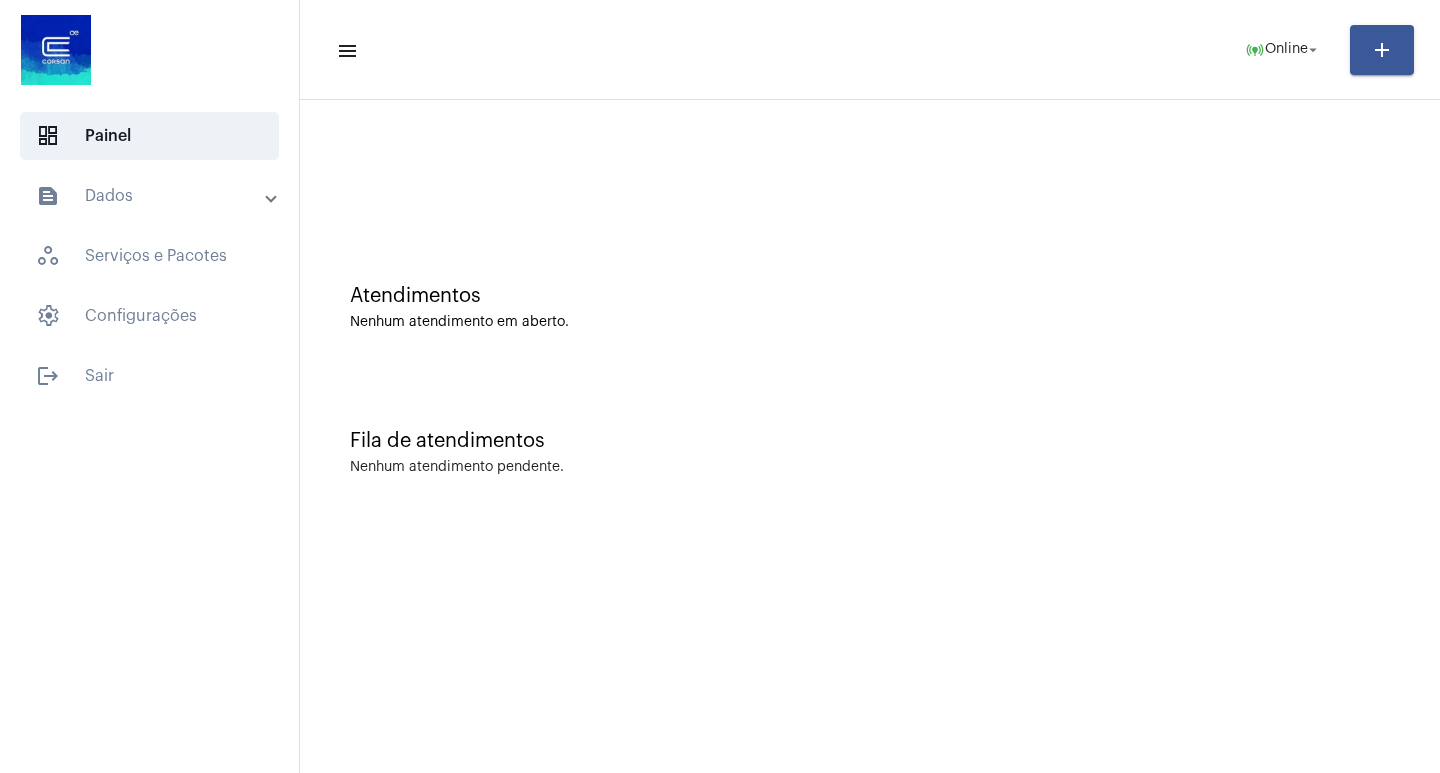 click on "menu  online_prediction  Online arrow_drop_down add" 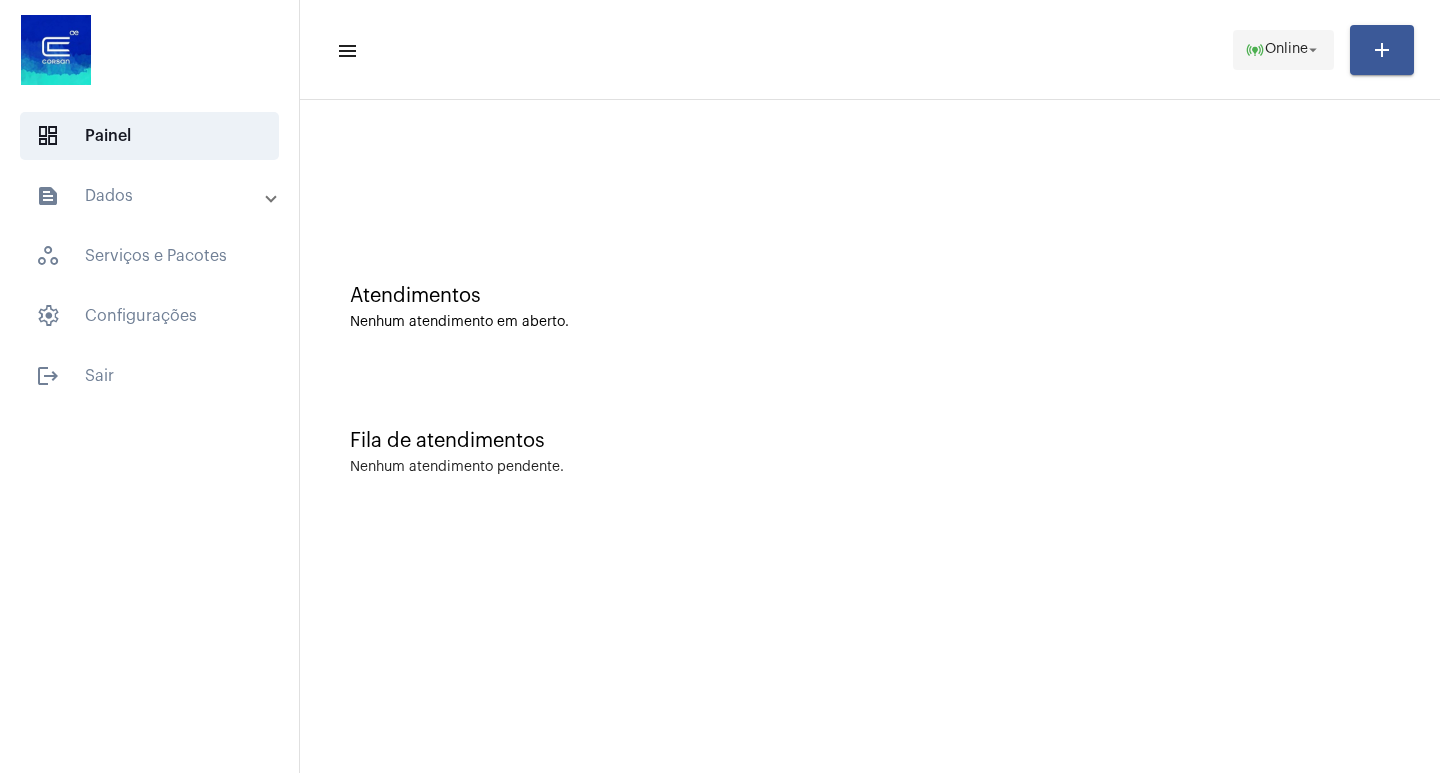 click on "online_prediction  Online arrow_drop_down" 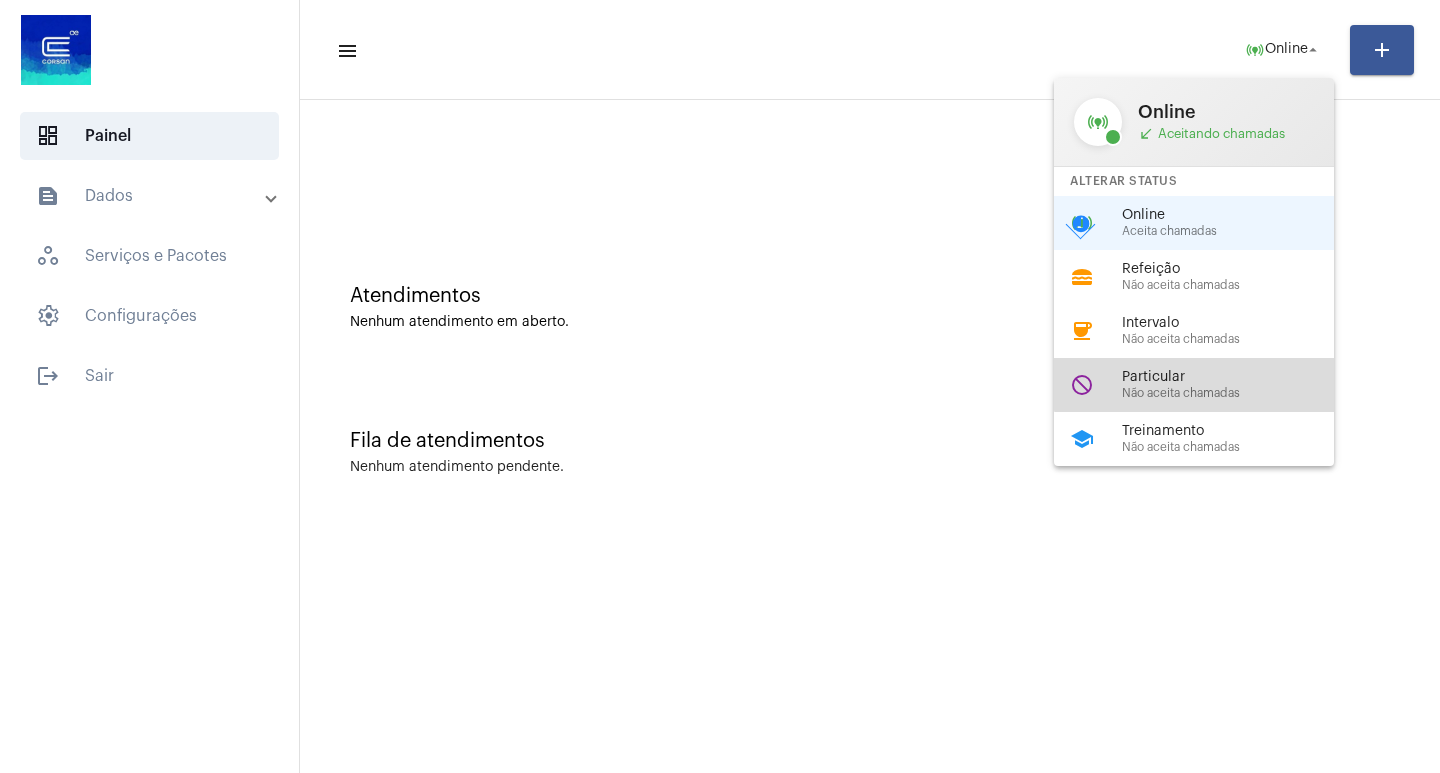 click on "Particular" at bounding box center [1236, 377] 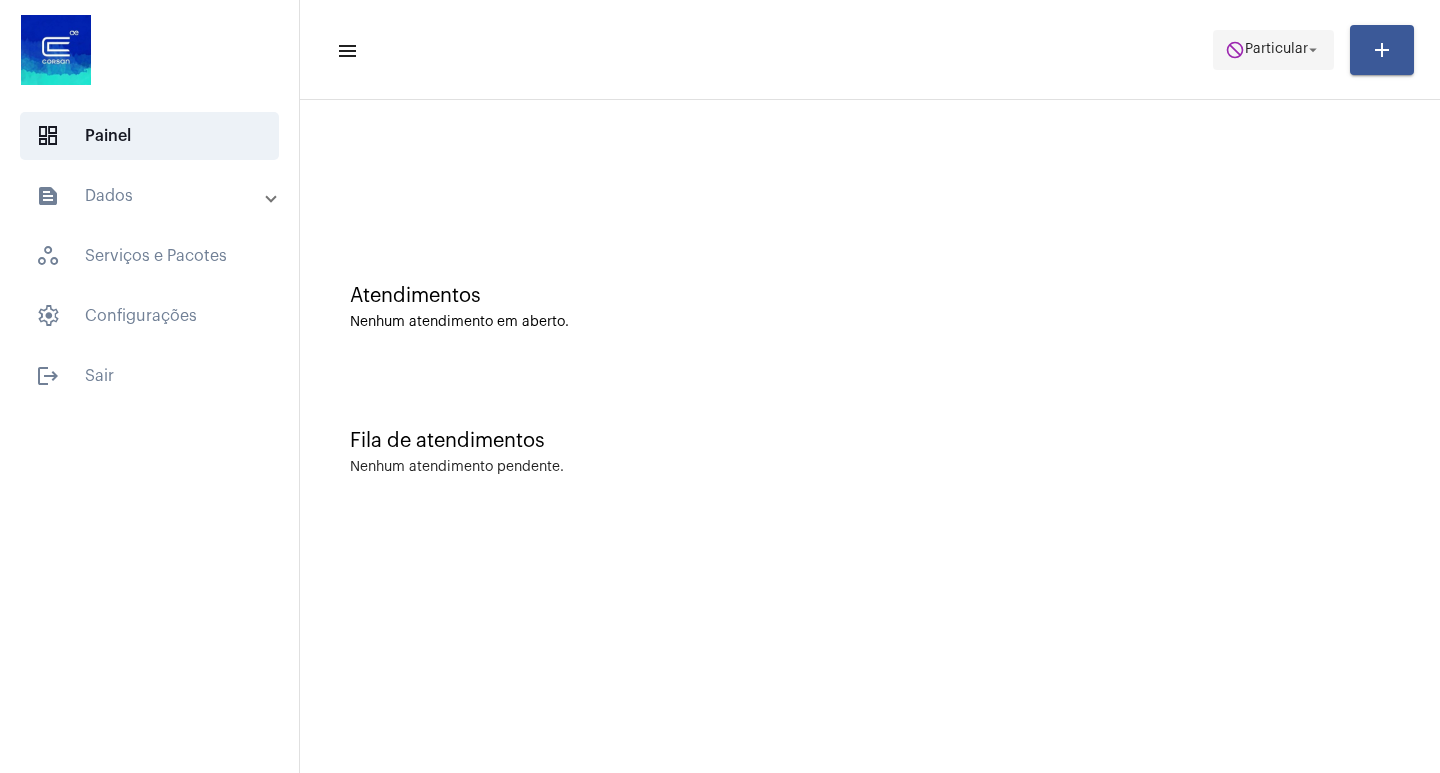 click on "do_not_disturb  Particular arrow_drop_down" 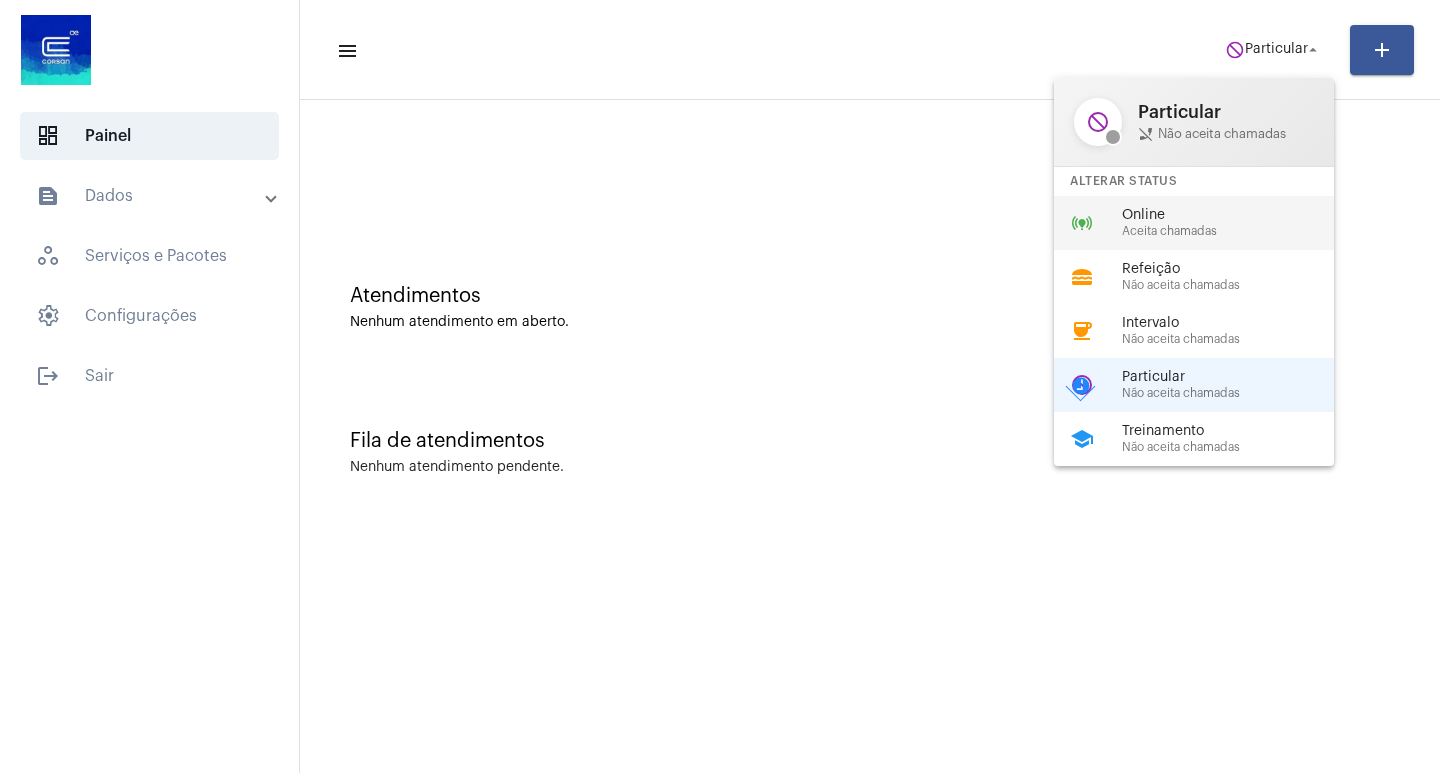 click on "Online" at bounding box center (1236, 215) 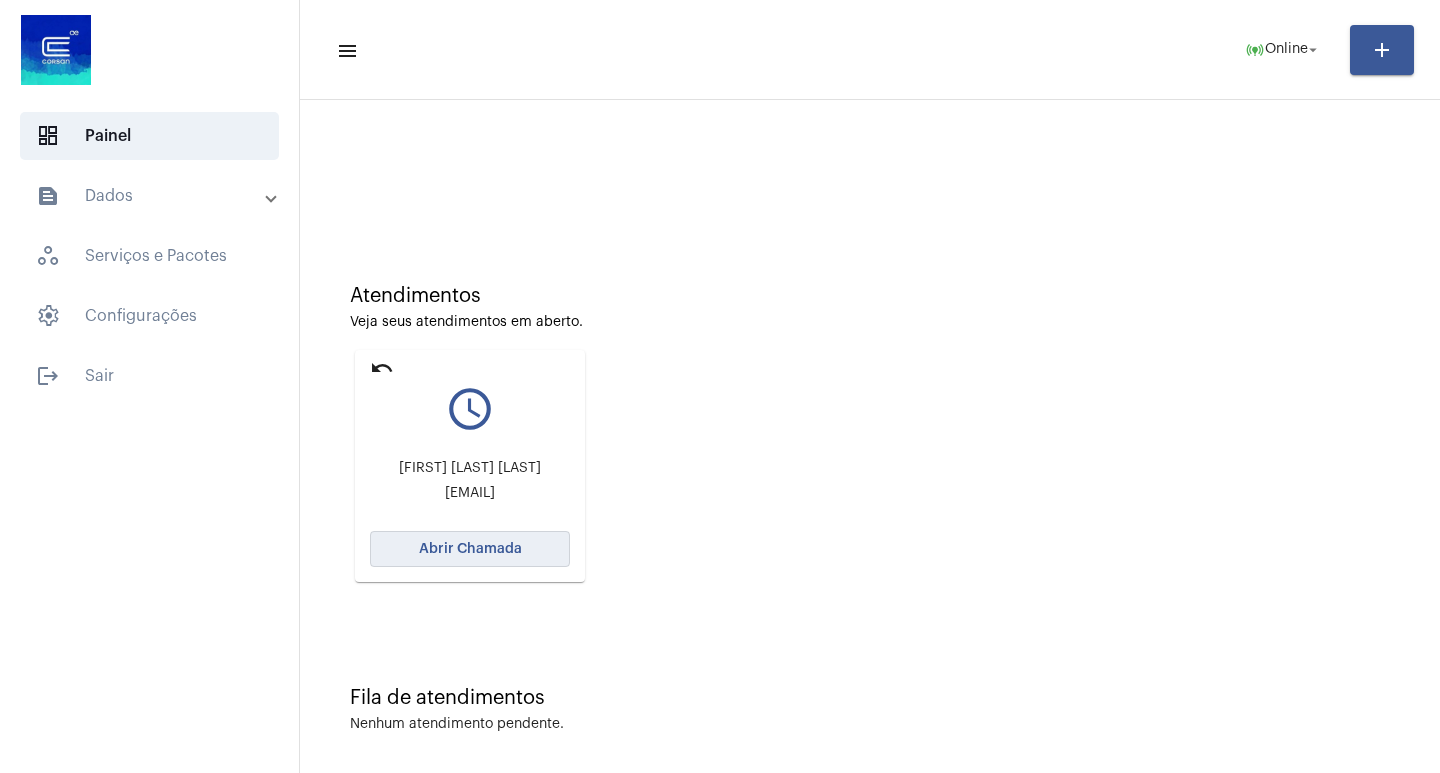 click on "Abrir Chamada" 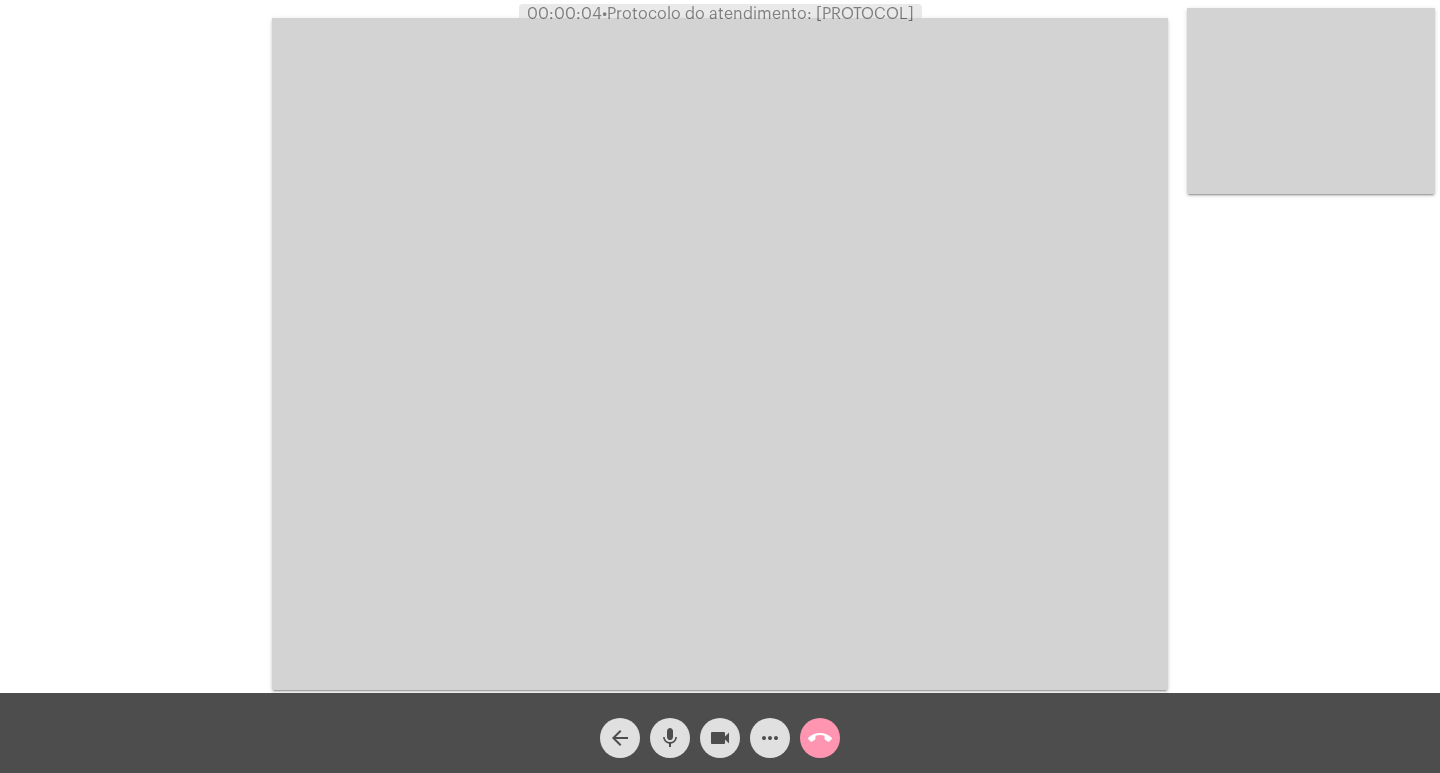 click on "mic" 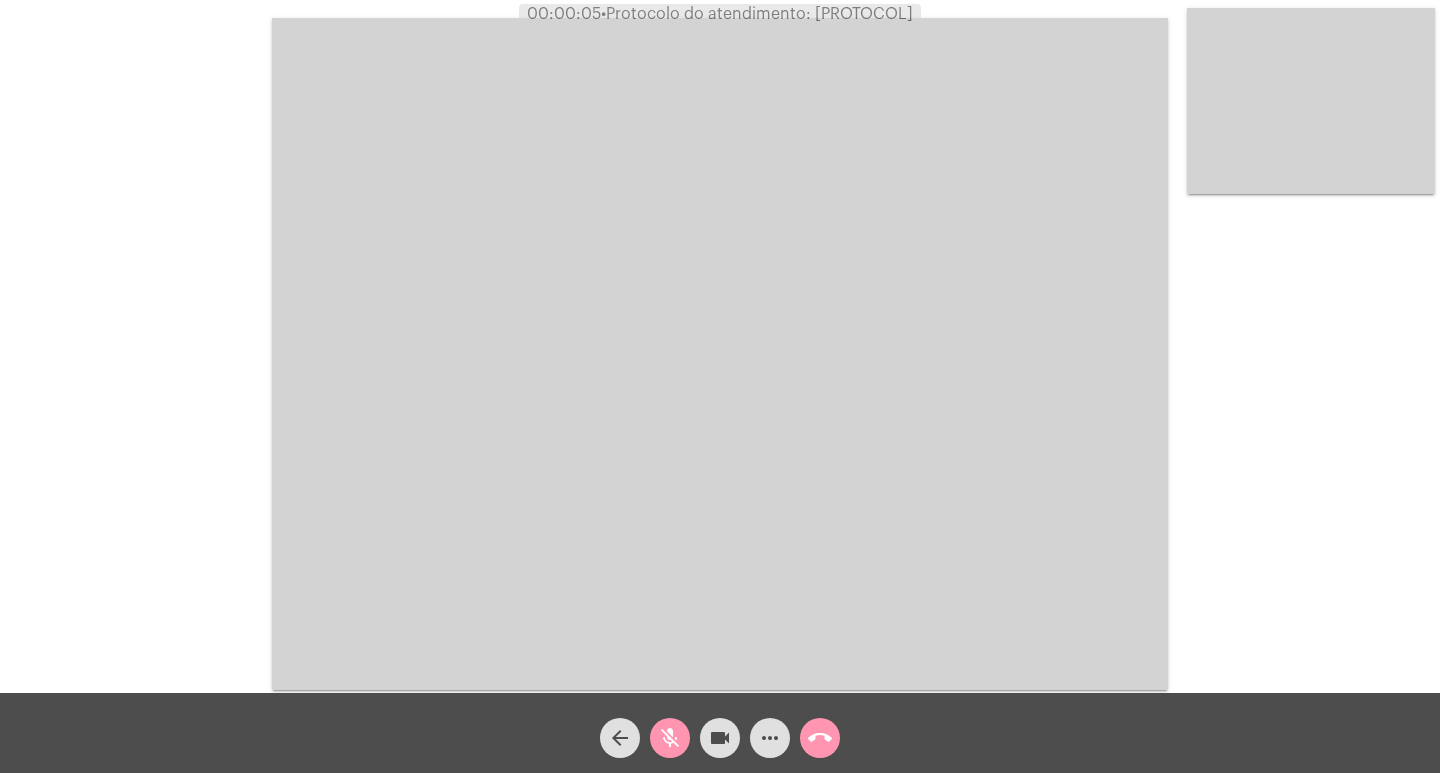 click on "videocam" 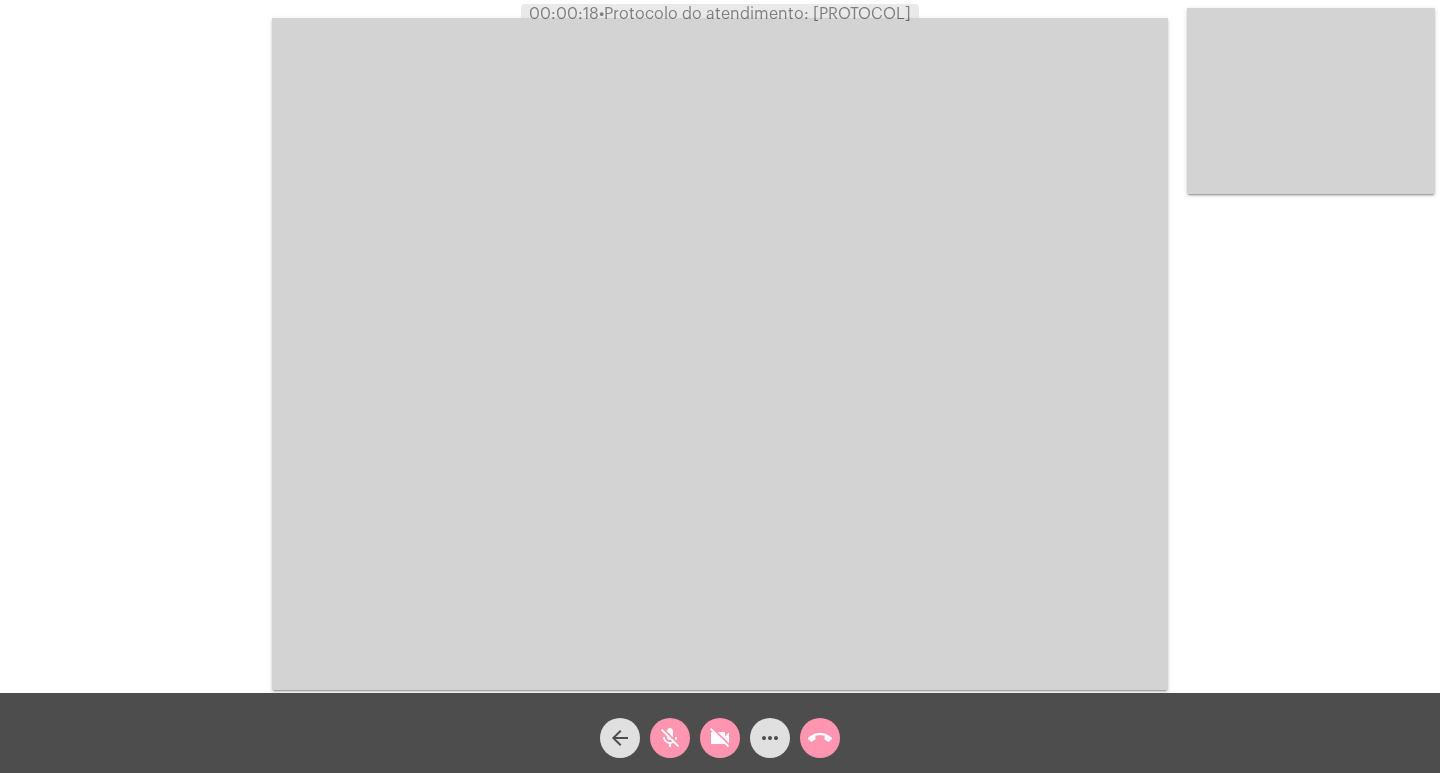 click on "videocam_off" 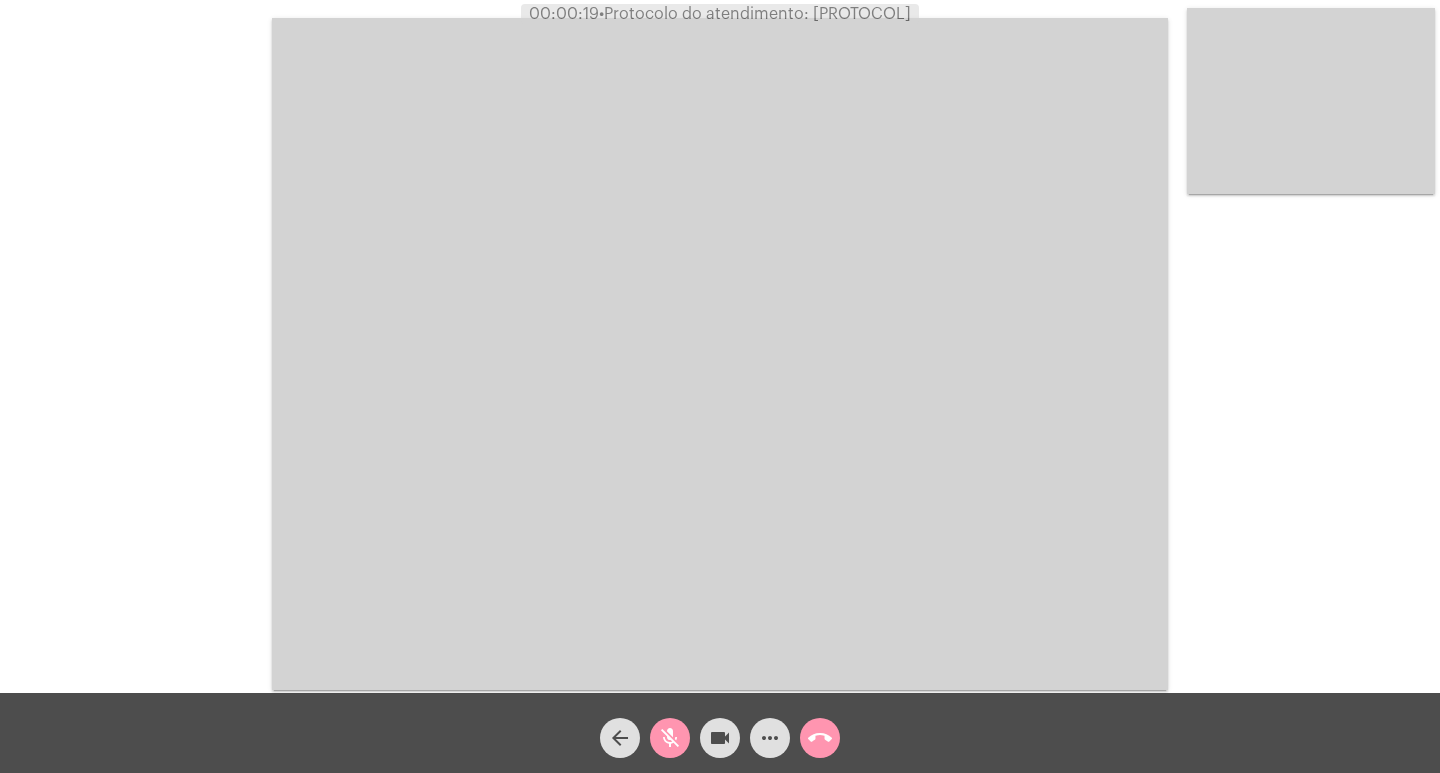 click on "mic_off" 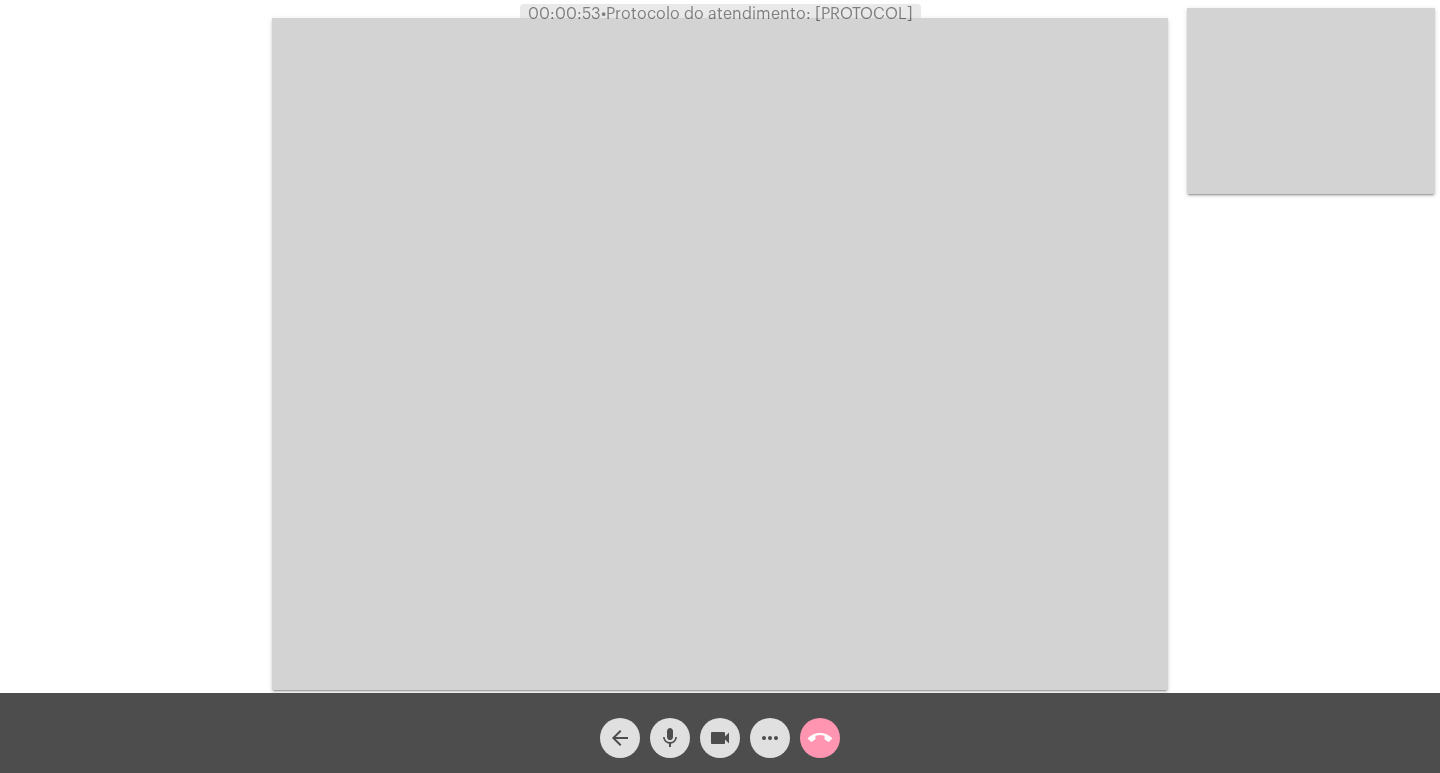 type 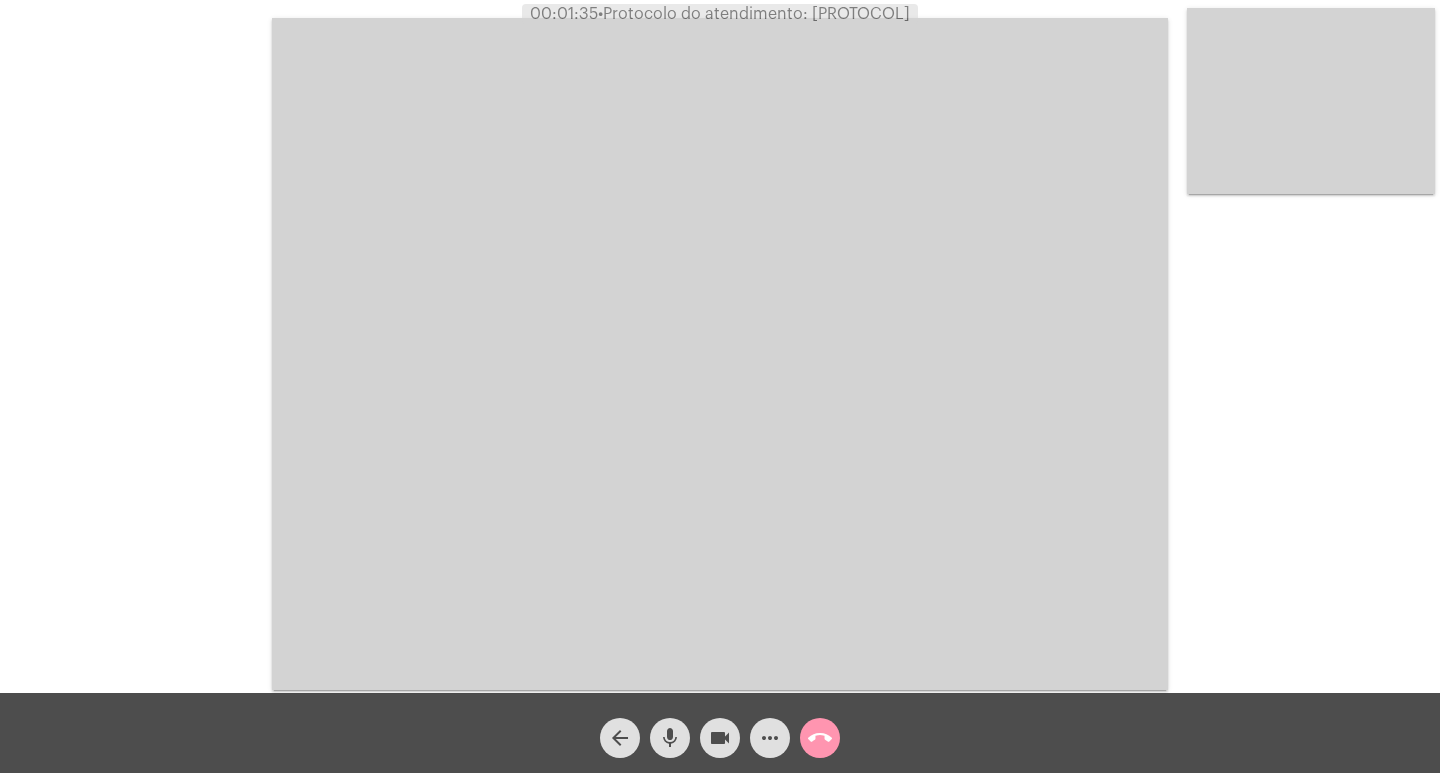 click on "call_end" 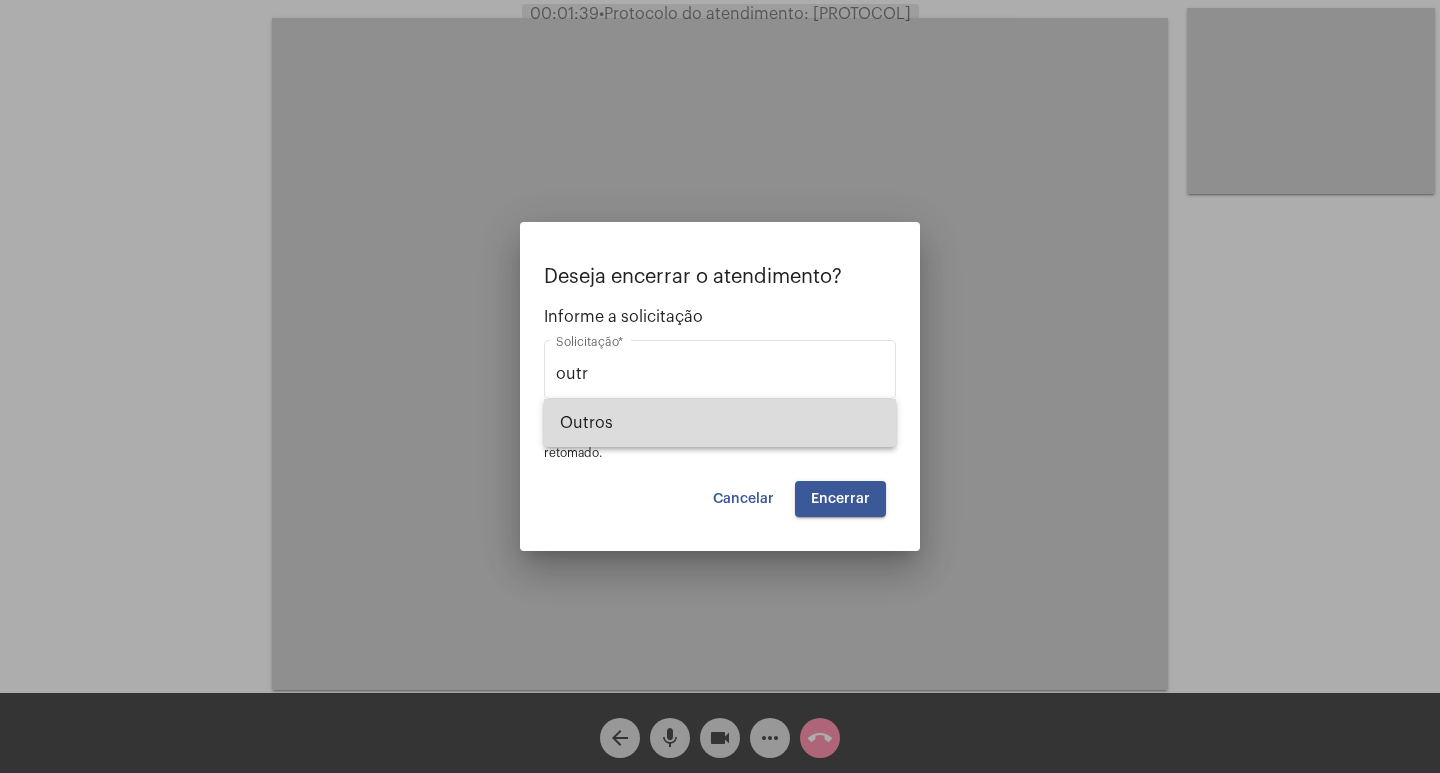 click on "Outros" at bounding box center [720, 423] 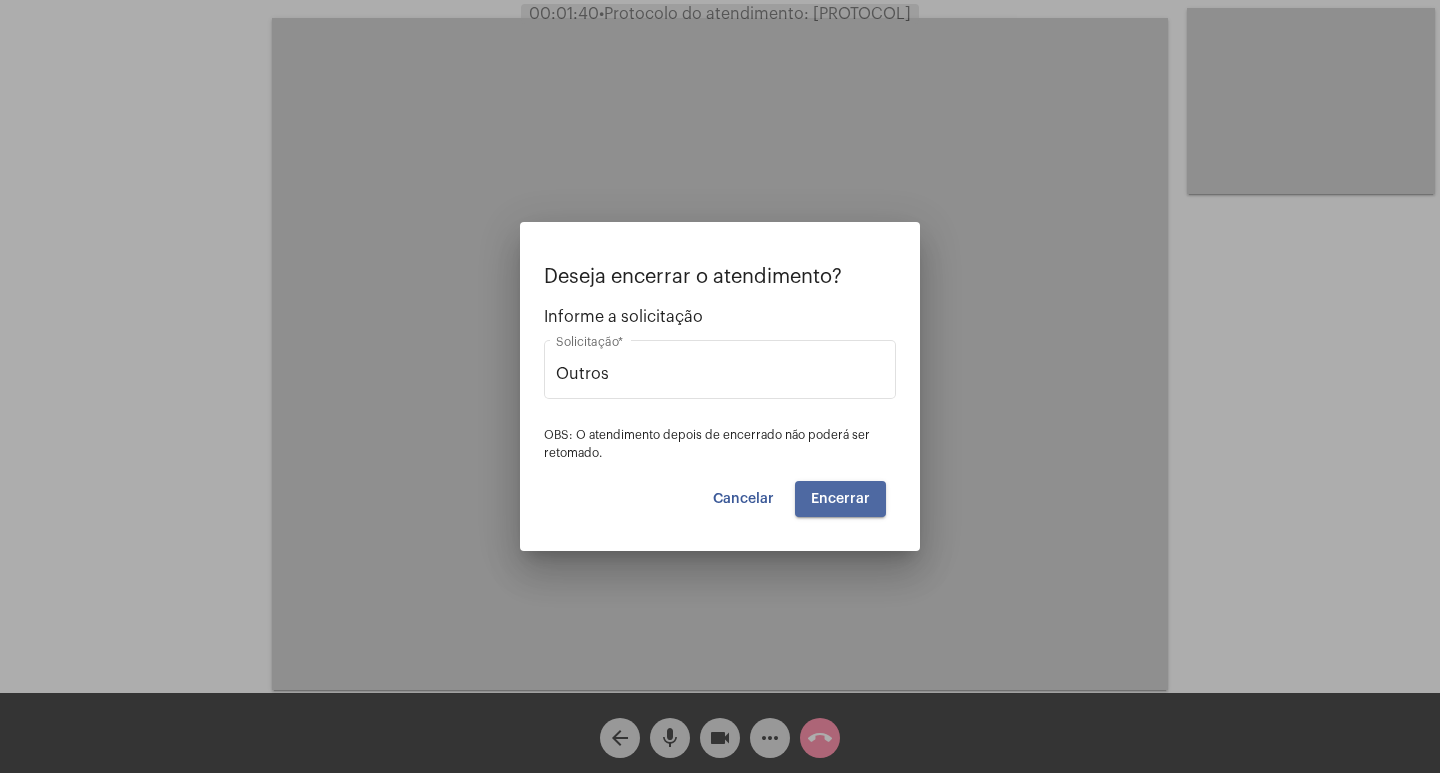click on "Encerrar" at bounding box center (840, 499) 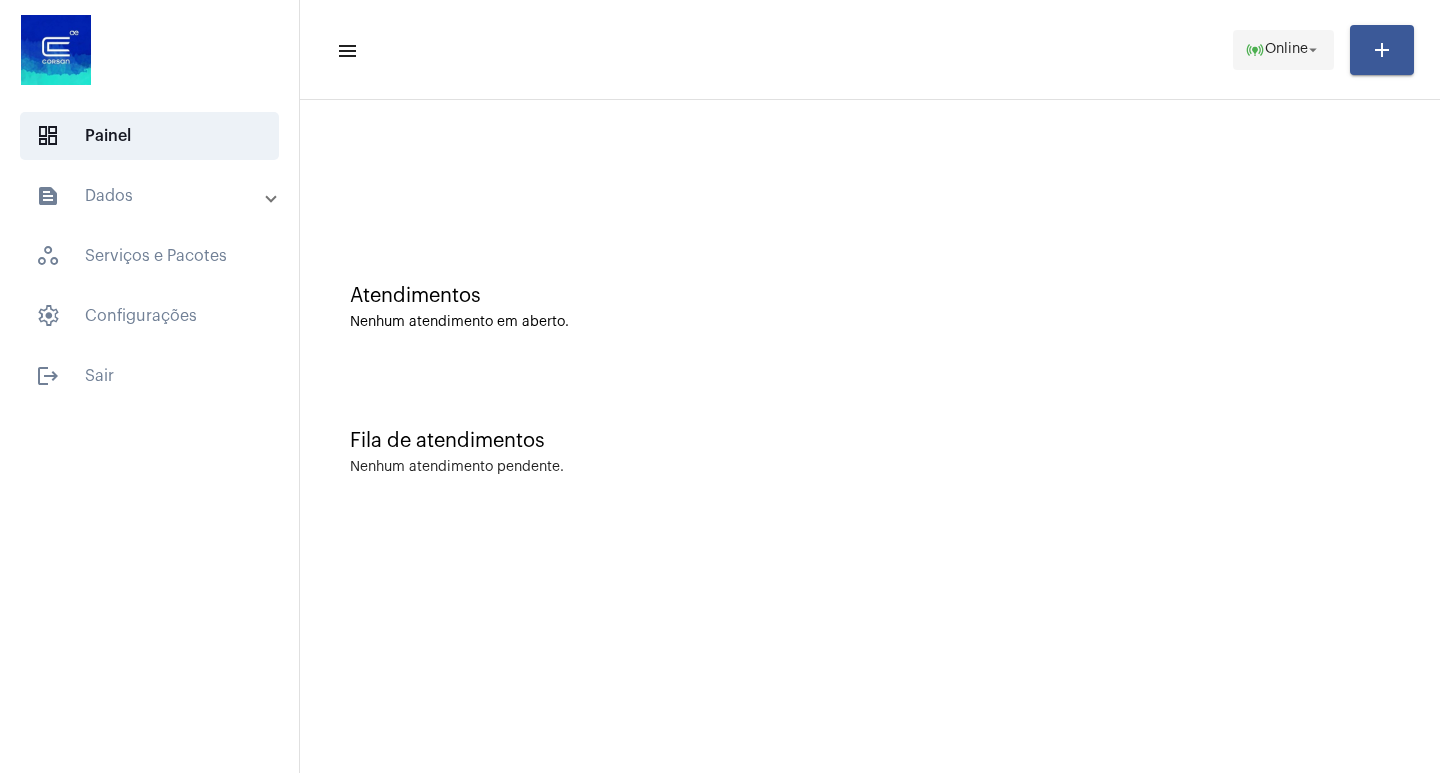 click on "online_prediction  Online arrow_drop_down" 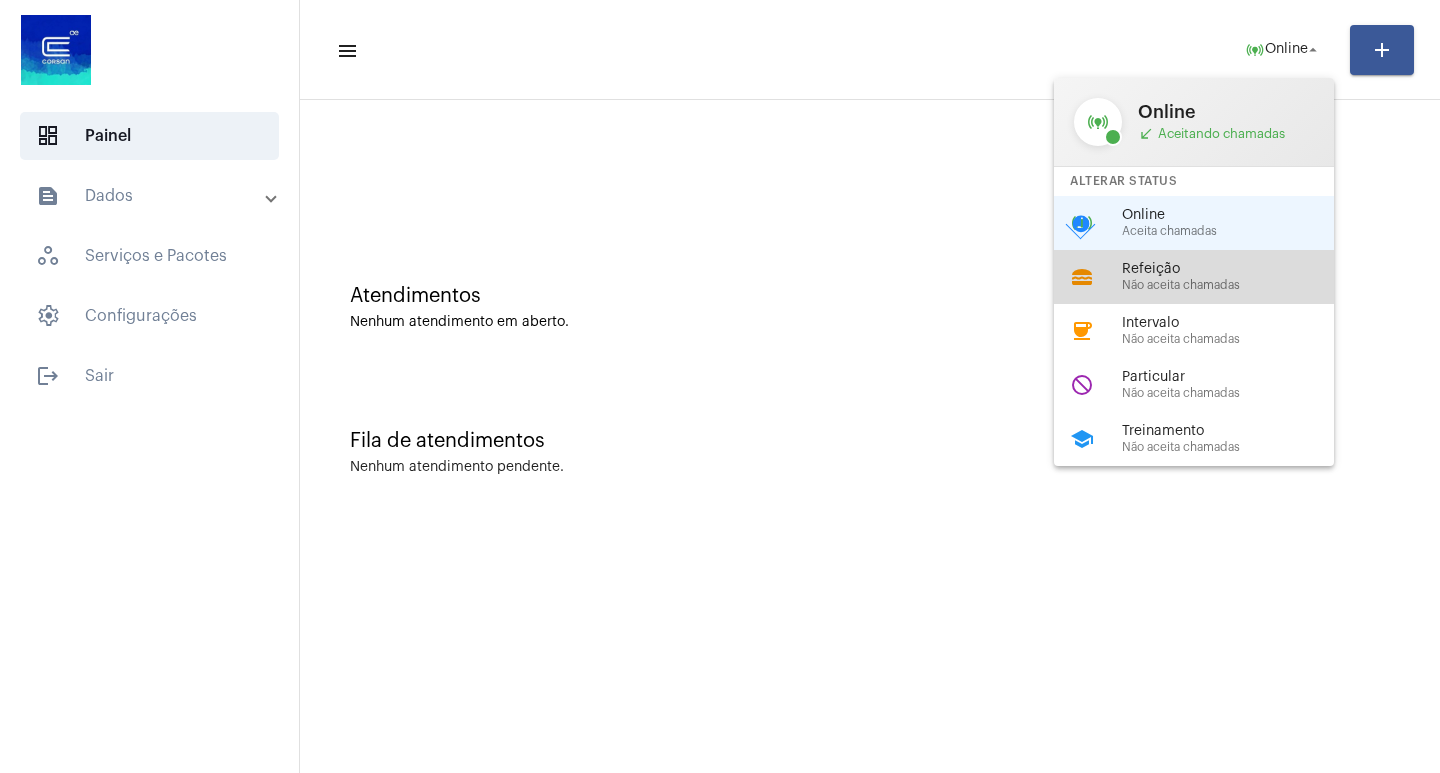 click on "lunch_dining  Refeição Não aceita chamadas" at bounding box center (1210, 277) 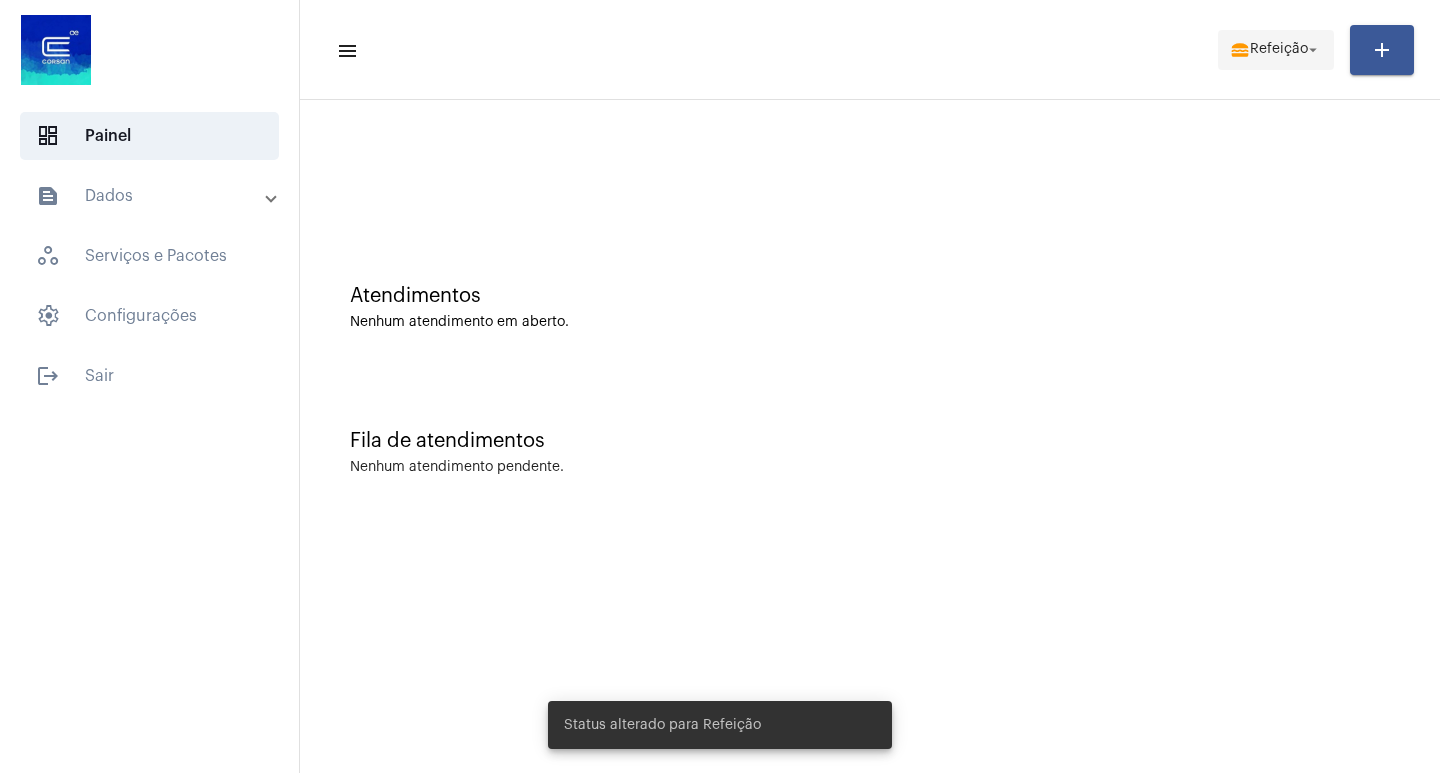click on "lunch_dining  Refeição arrow_drop_down" 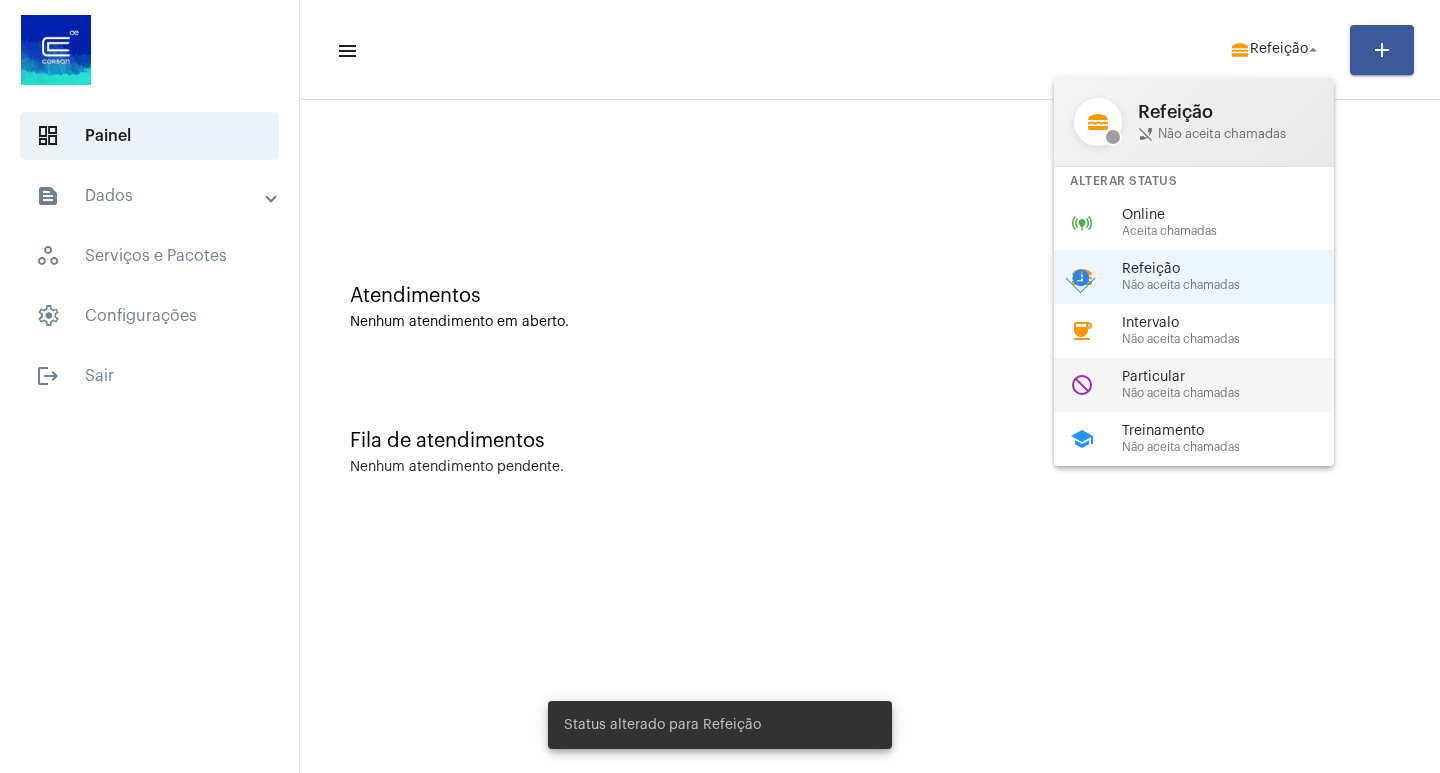 click on "Particular" at bounding box center (1236, 377) 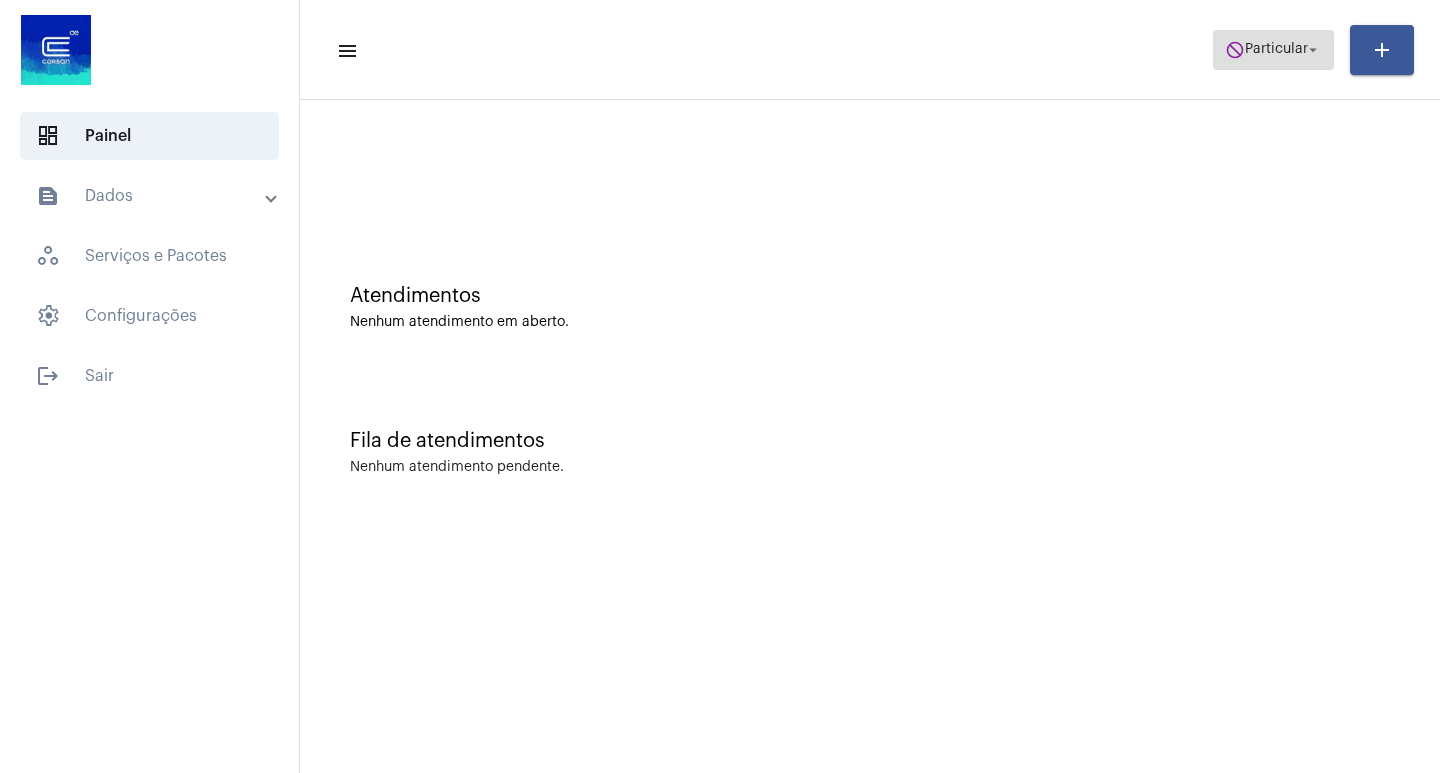 click on "do_not_disturb  Particular arrow_drop_down" 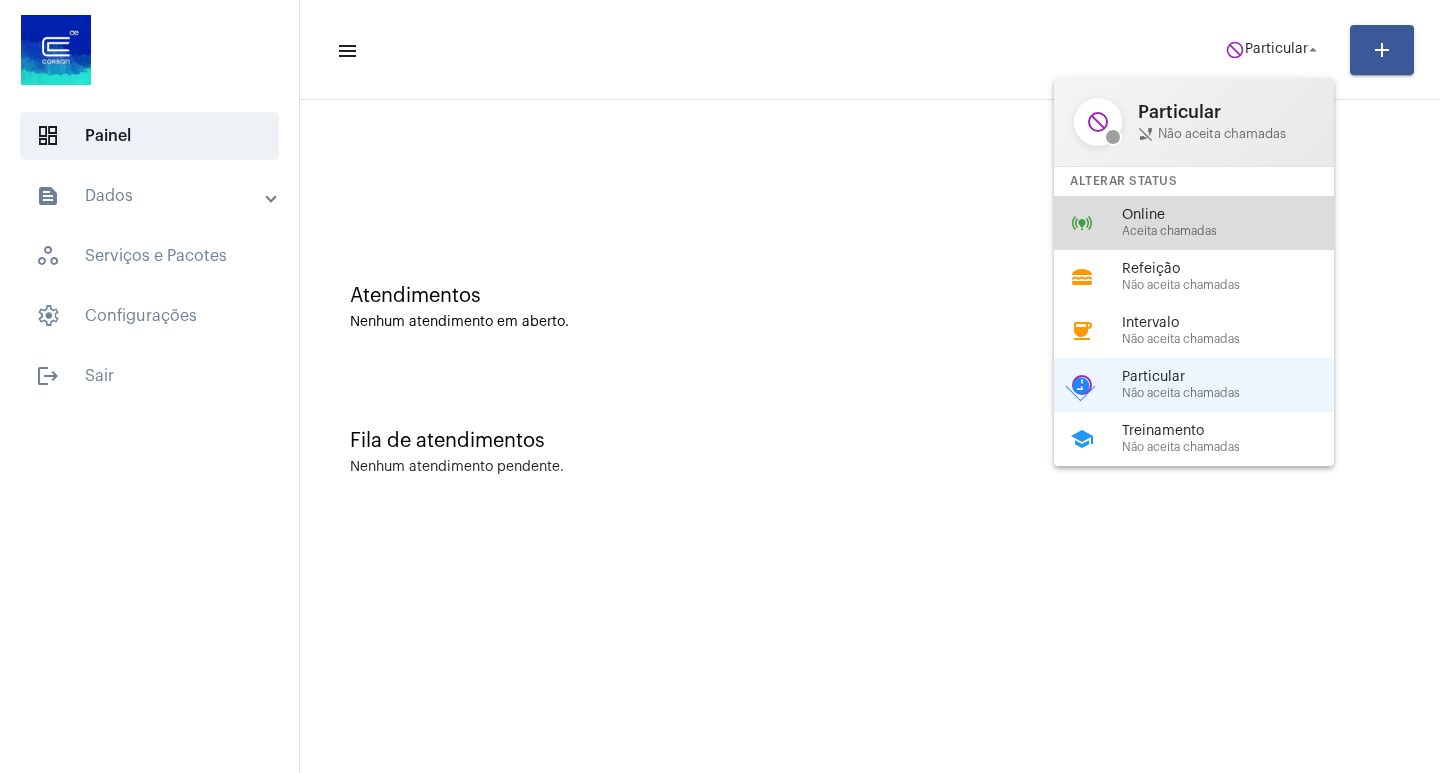 click on "Online" at bounding box center [1236, 215] 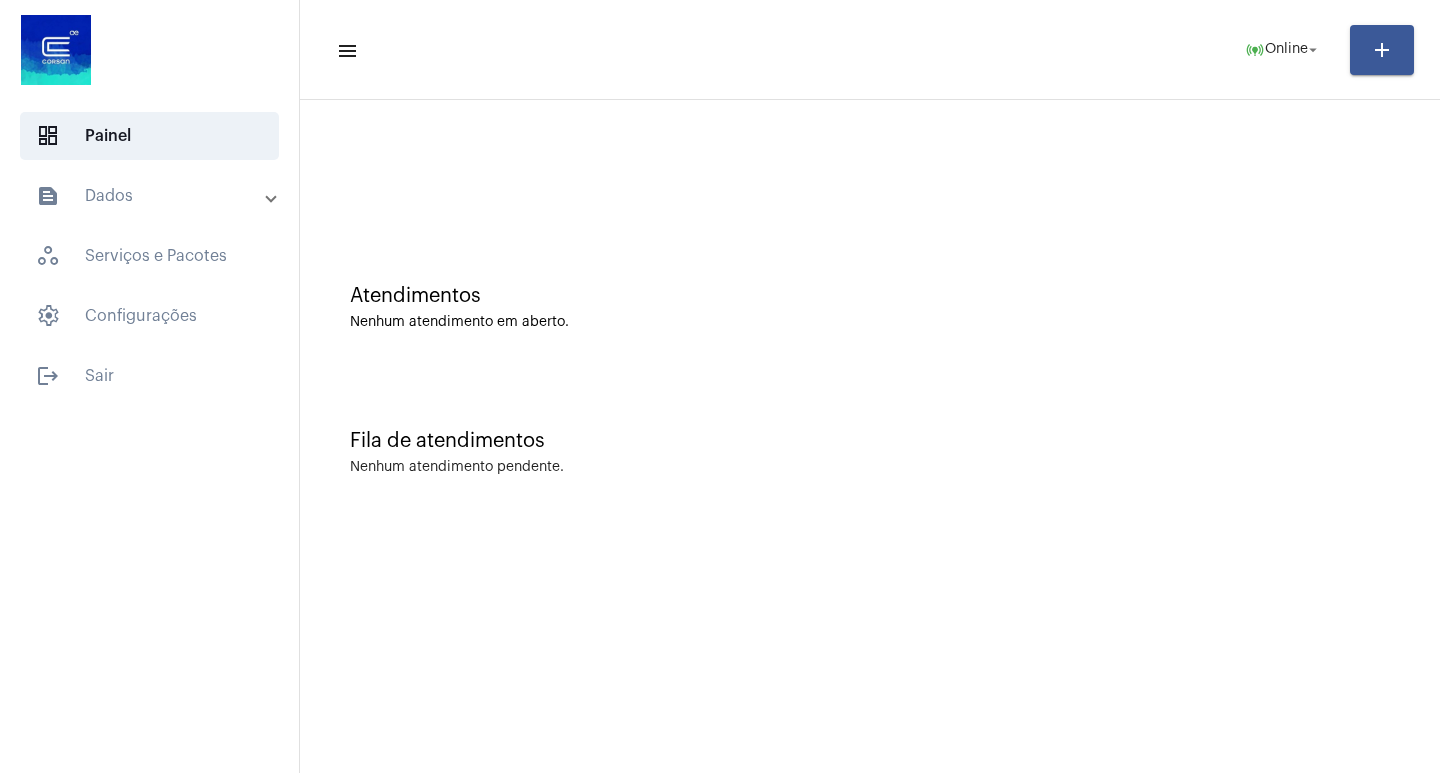 click 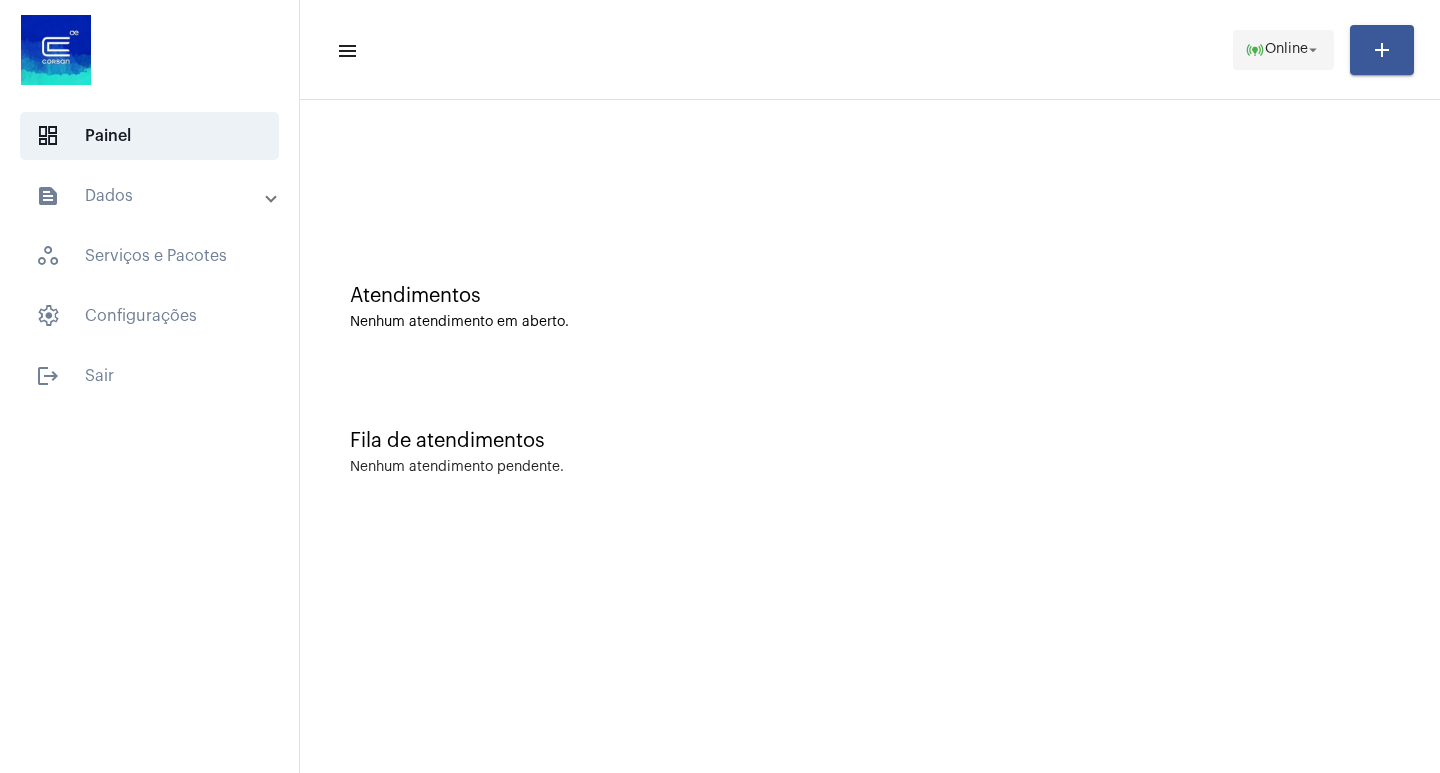click on "Online" 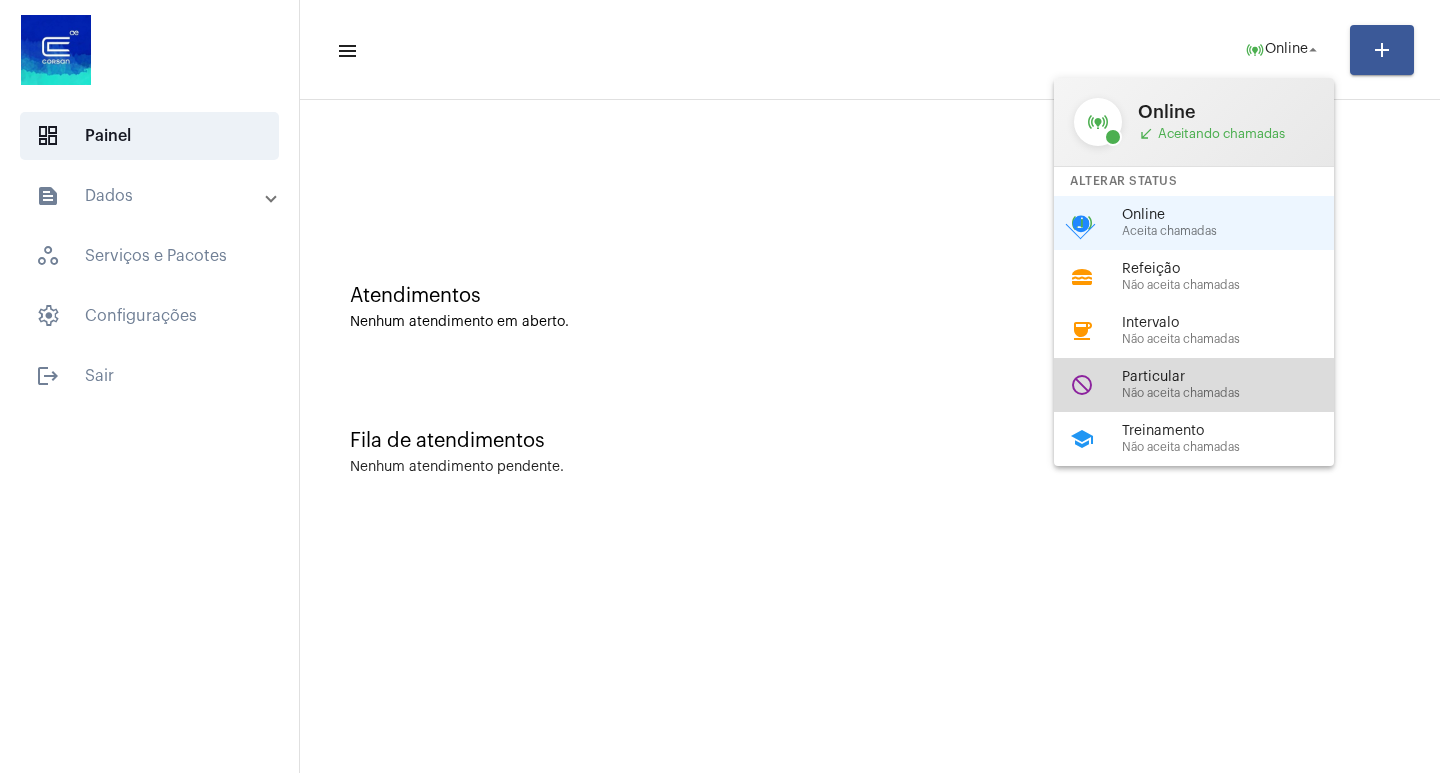 click on "Não aceita chamadas" at bounding box center [1236, 393] 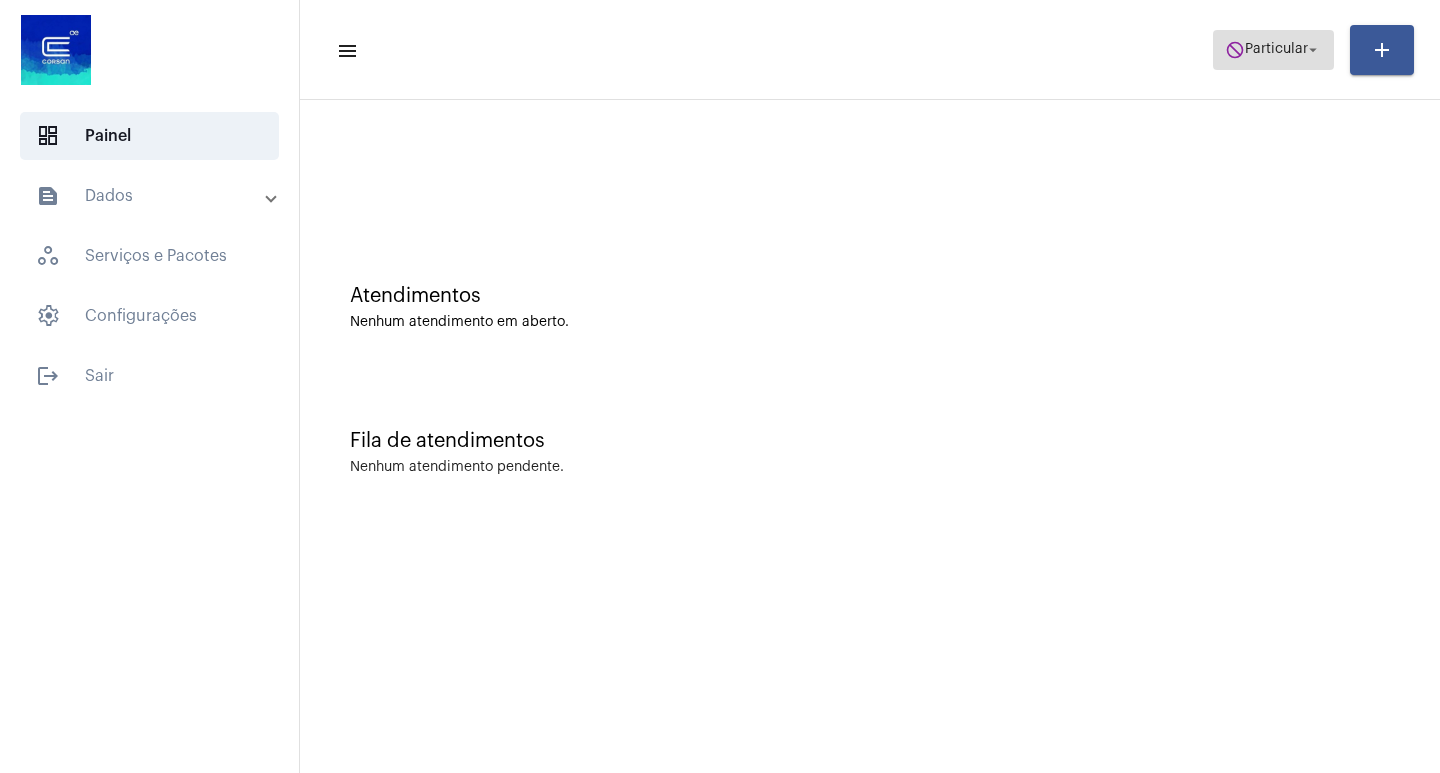click on "do_not_disturb  Particular arrow_drop_down" 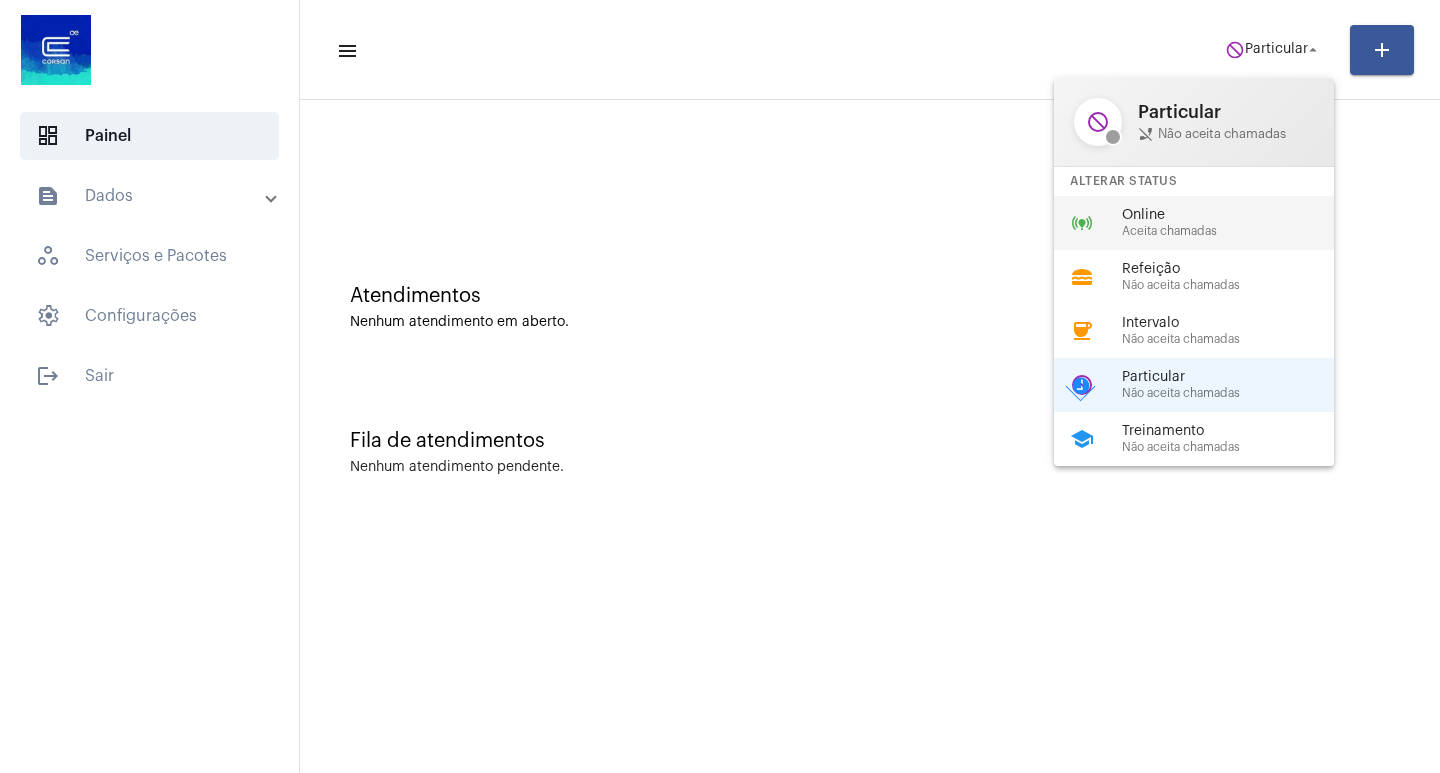 click on "online_prediction  Online Aceita chamadas" at bounding box center [1210, 223] 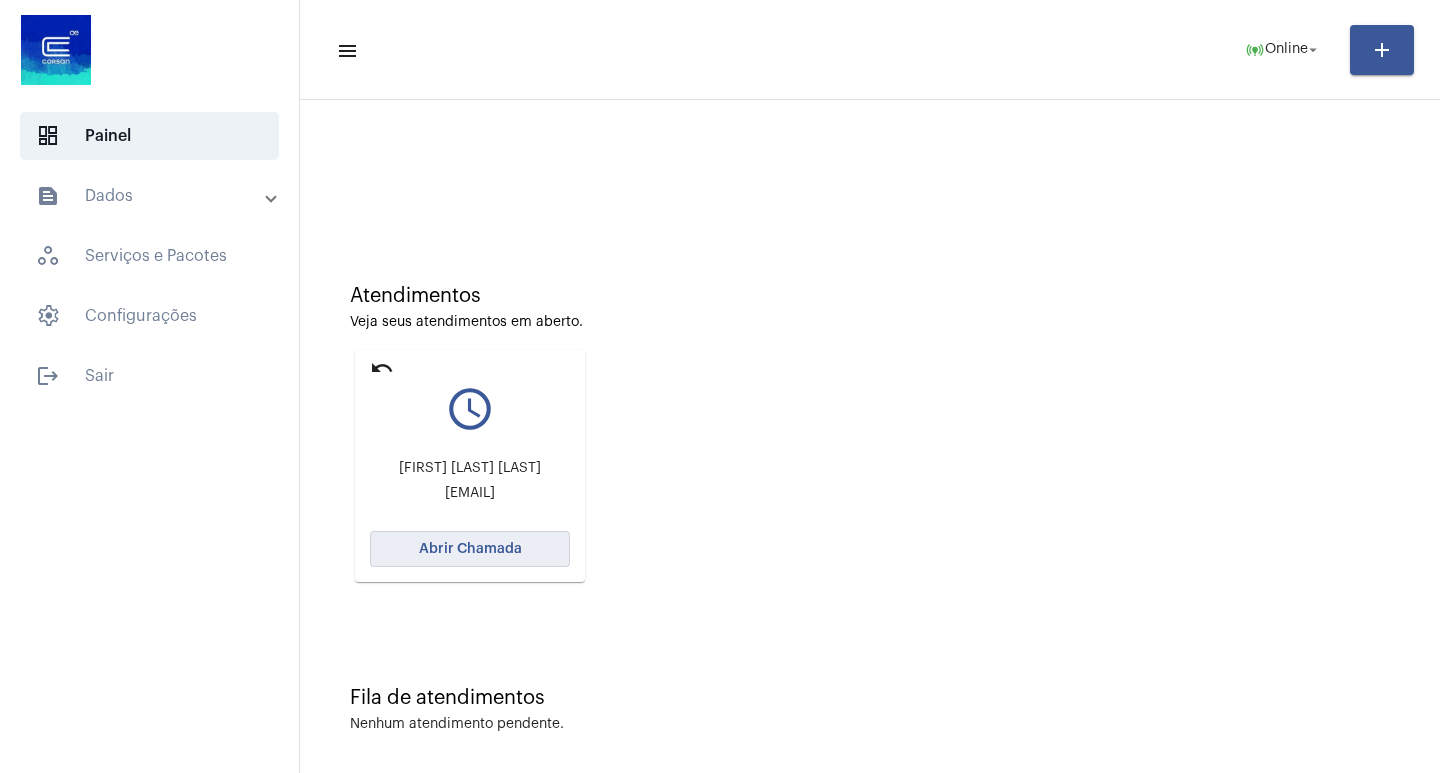 click on "Abrir Chamada" 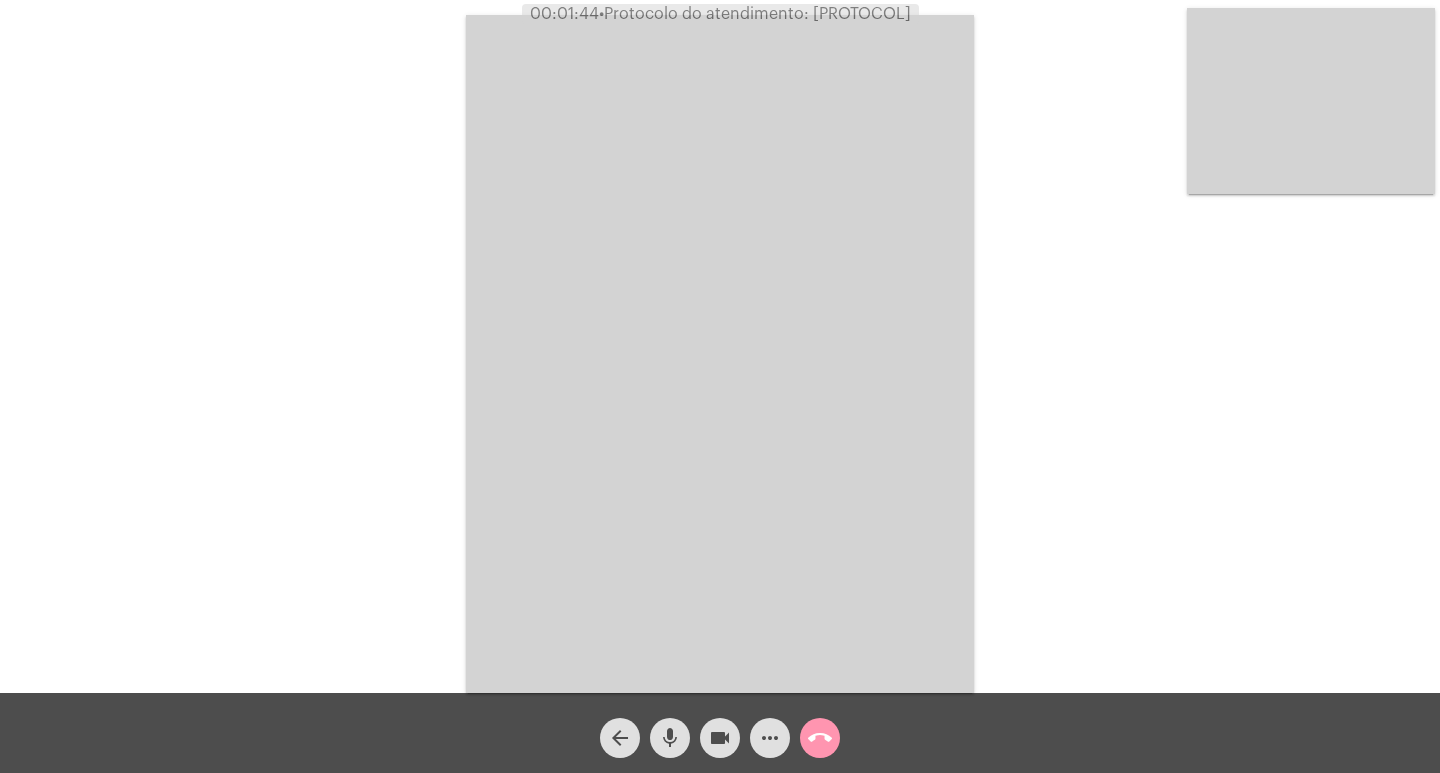 click on "• Protocolo do atendimento: [PROTOCOL]" 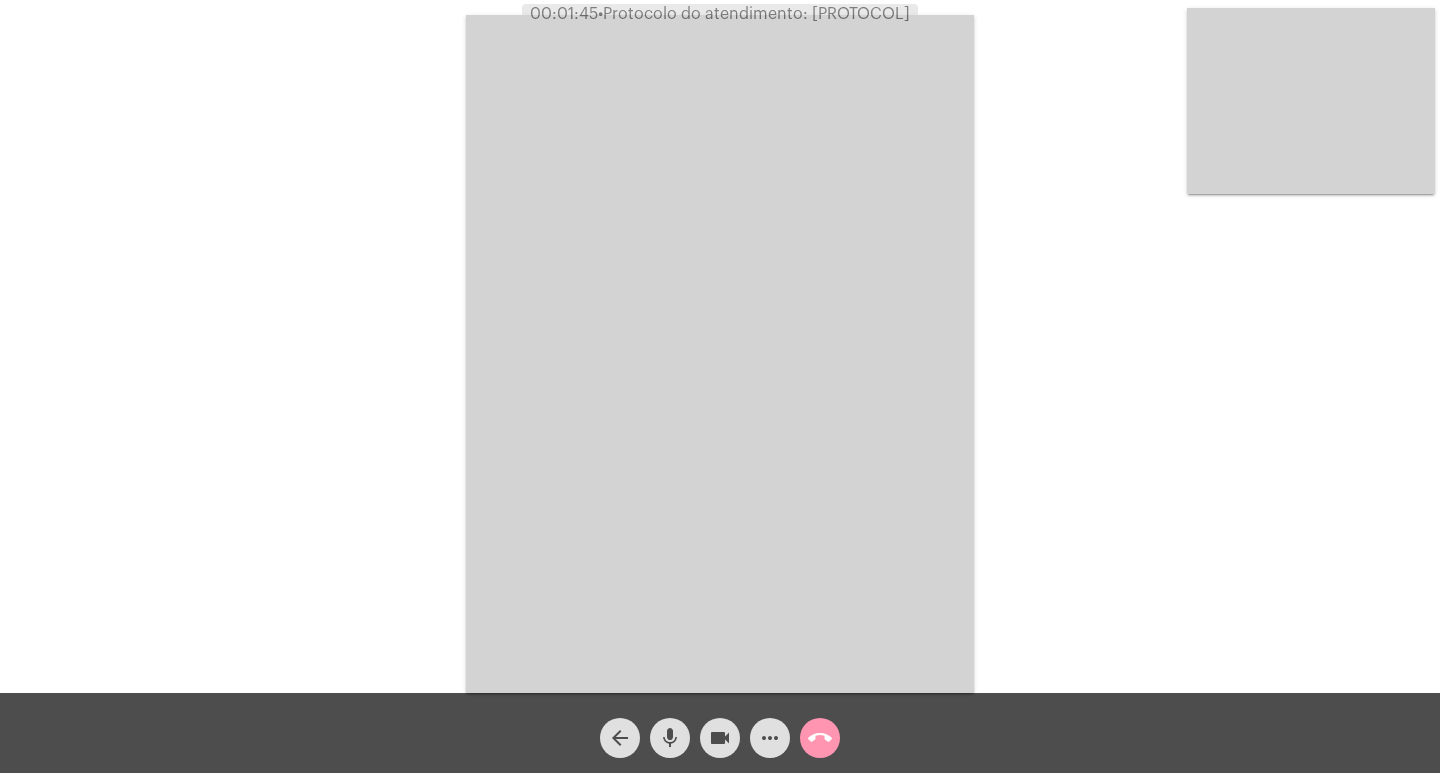 copy on "[PROTOCOL]" 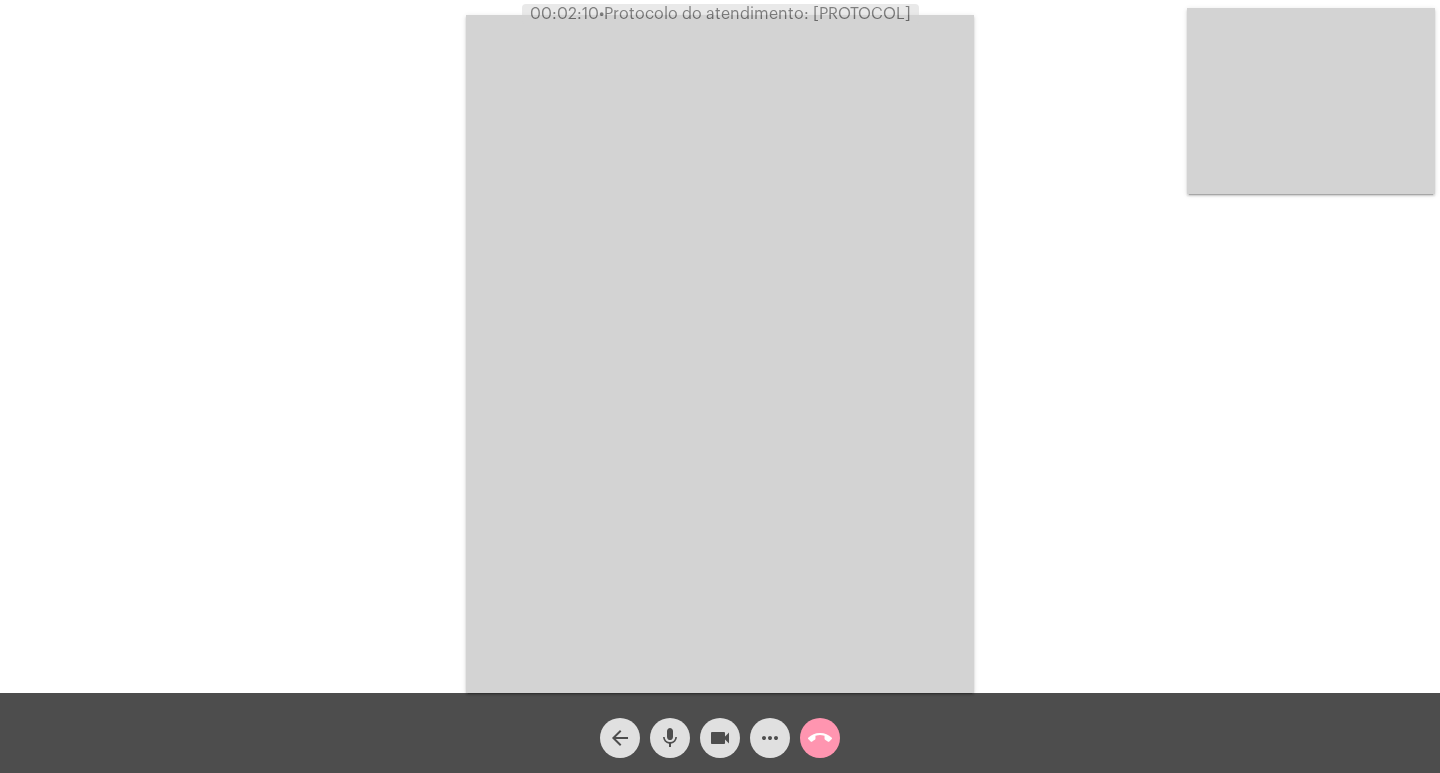 click on "mic" 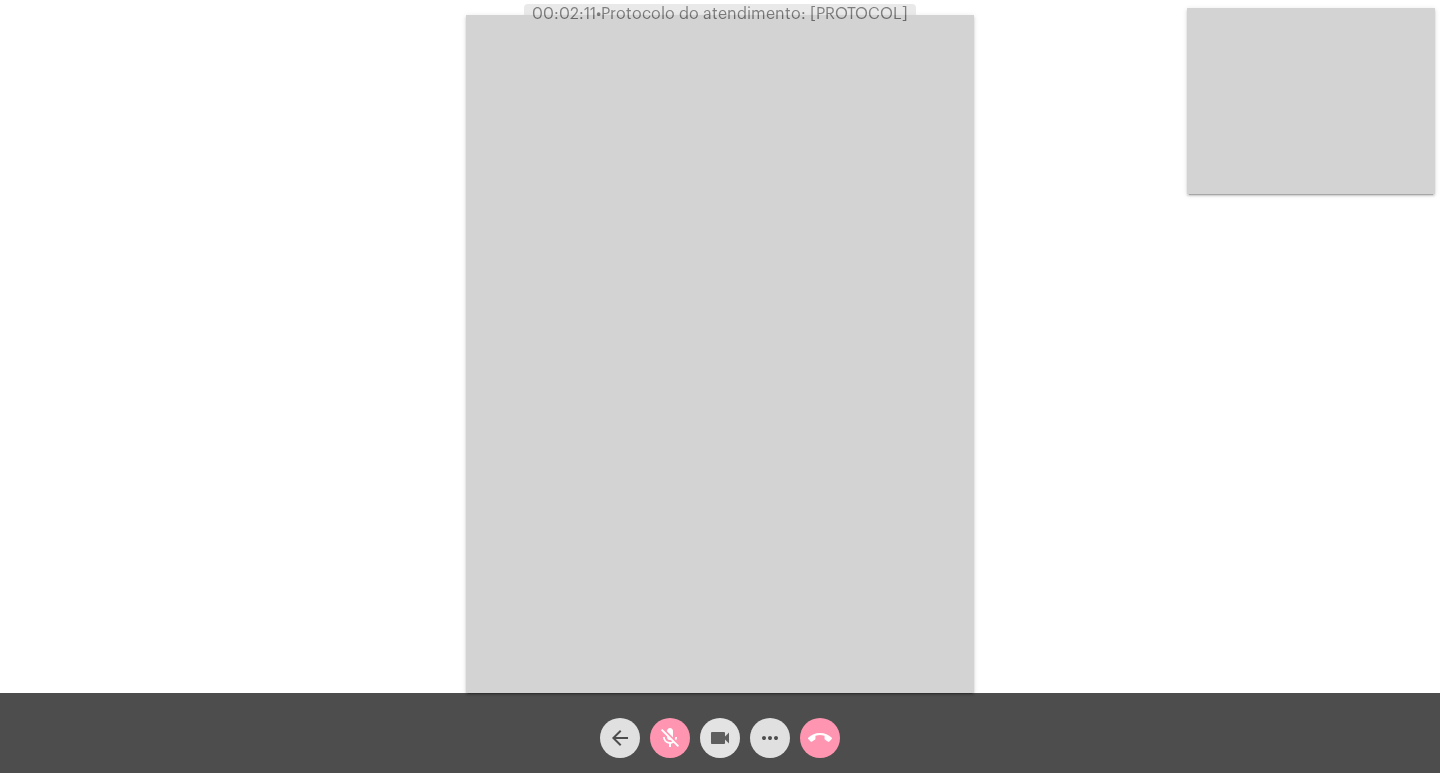 click on "videocam" 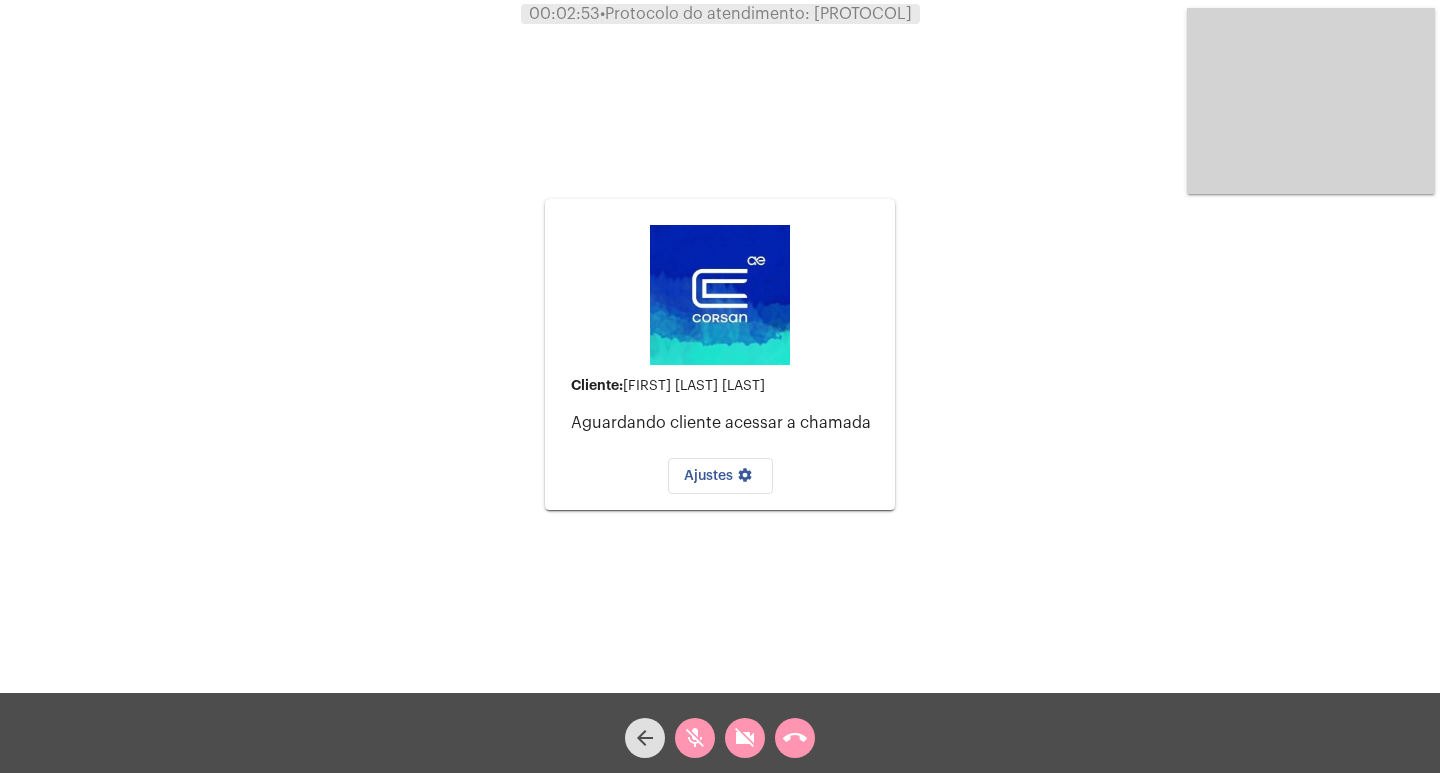 drag, startPoint x: 686, startPoint y: 739, endPoint x: 713, endPoint y: 729, distance: 28.79236 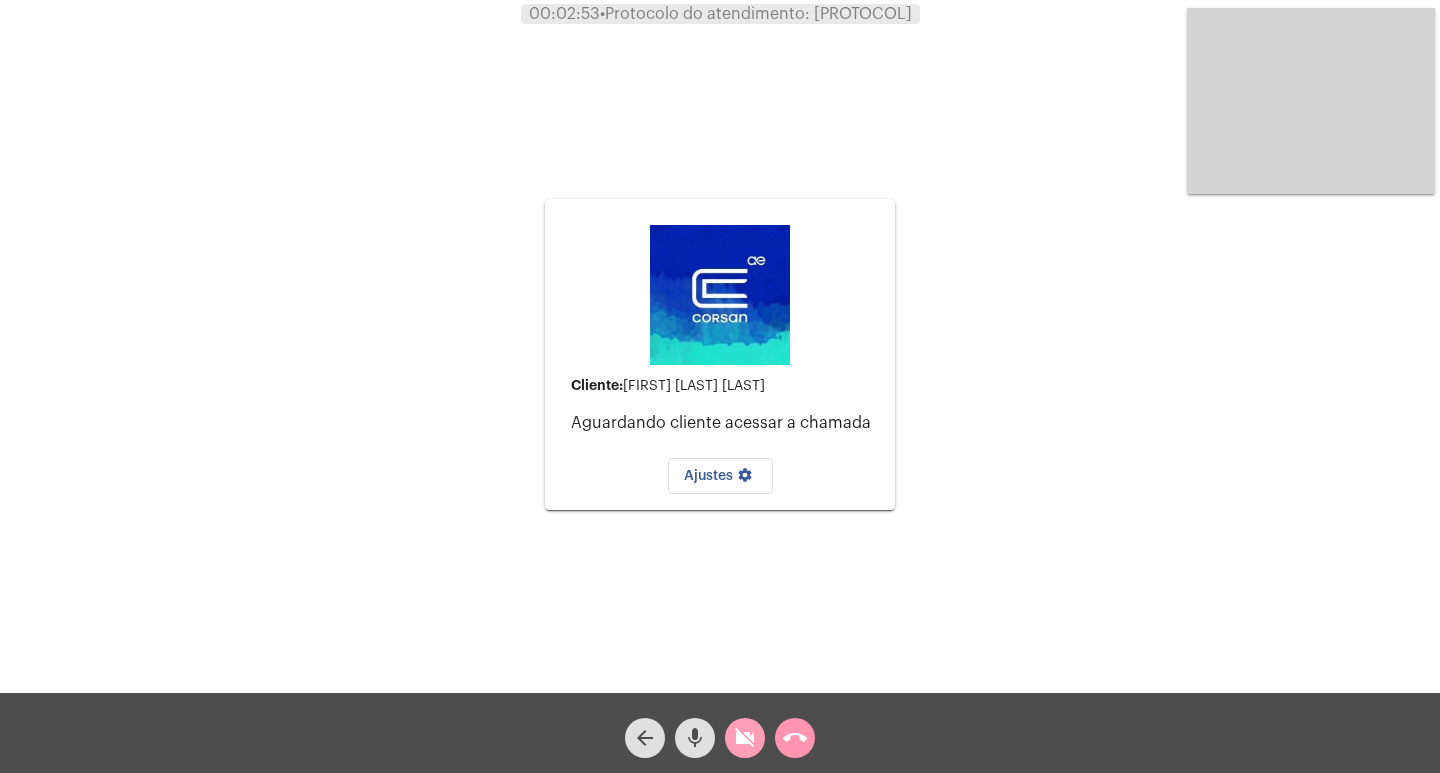 click on "videocam_off" 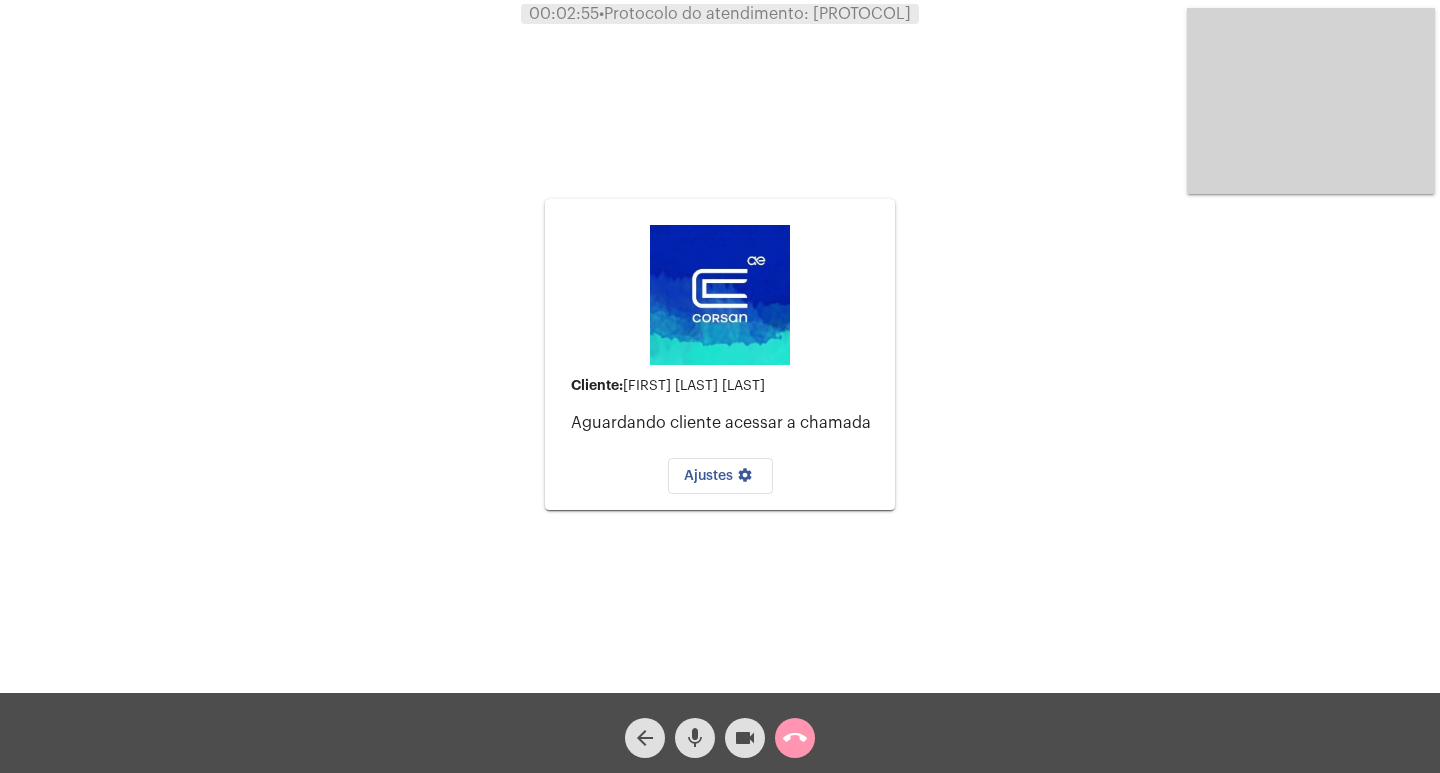 click on "mic" 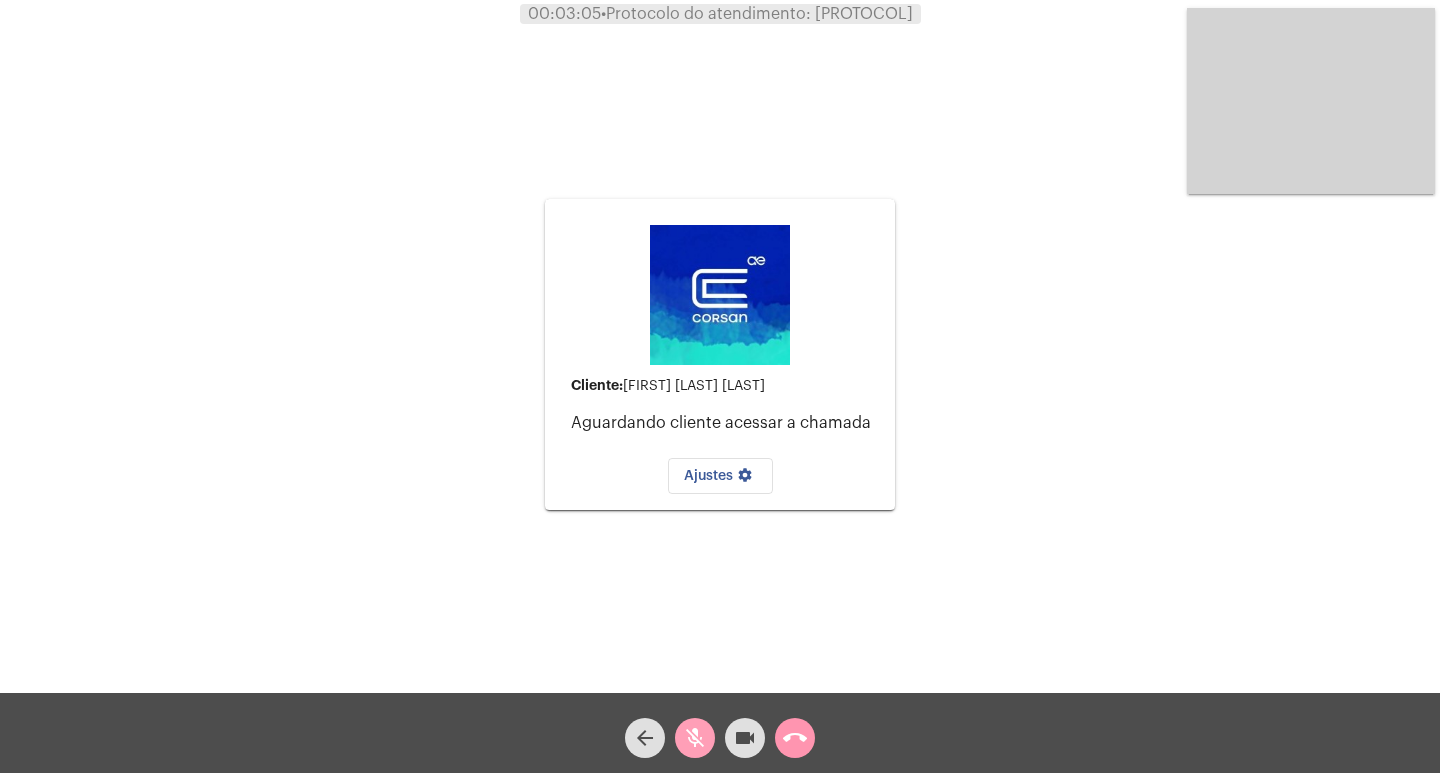 click on "mic_off" 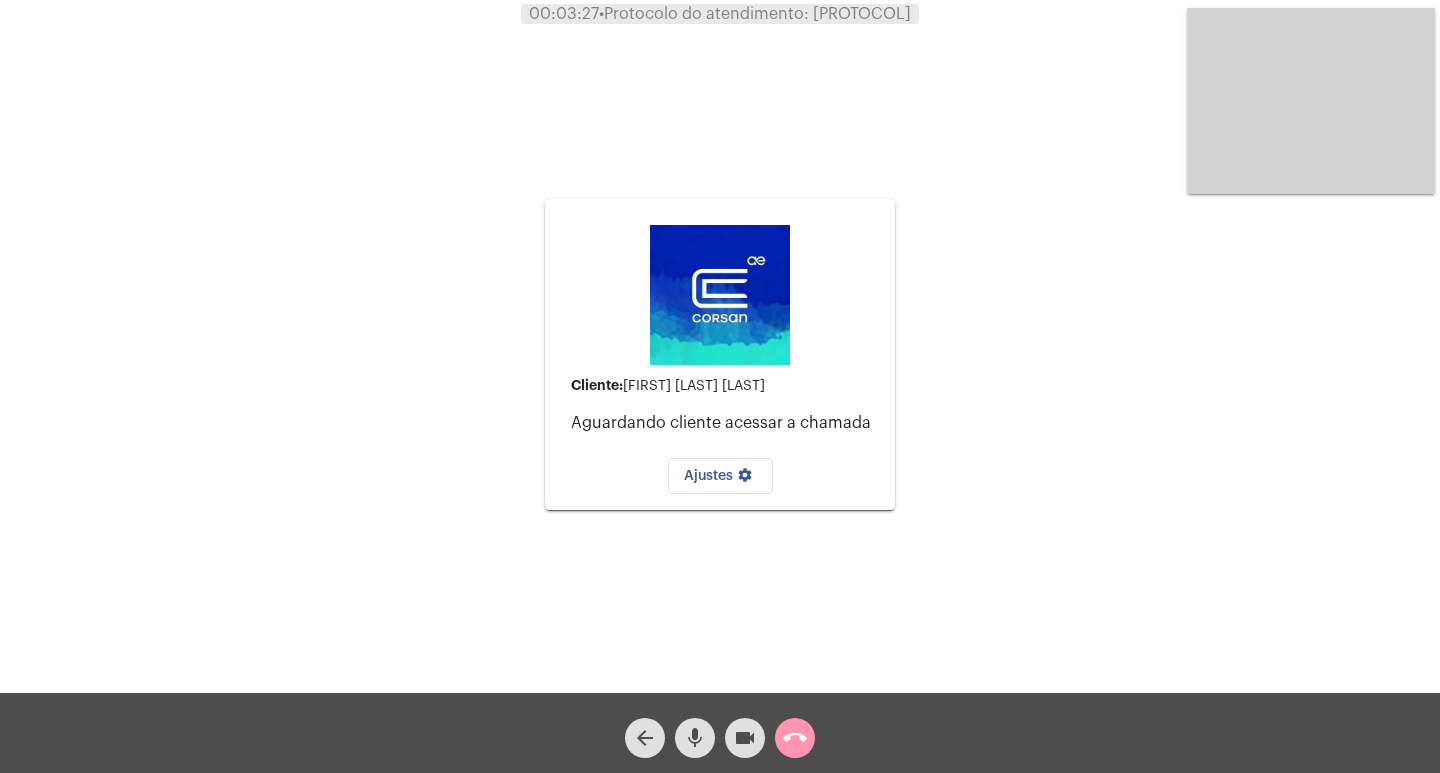 drag, startPoint x: 785, startPoint y: 722, endPoint x: 790, endPoint y: 763, distance: 41.303753 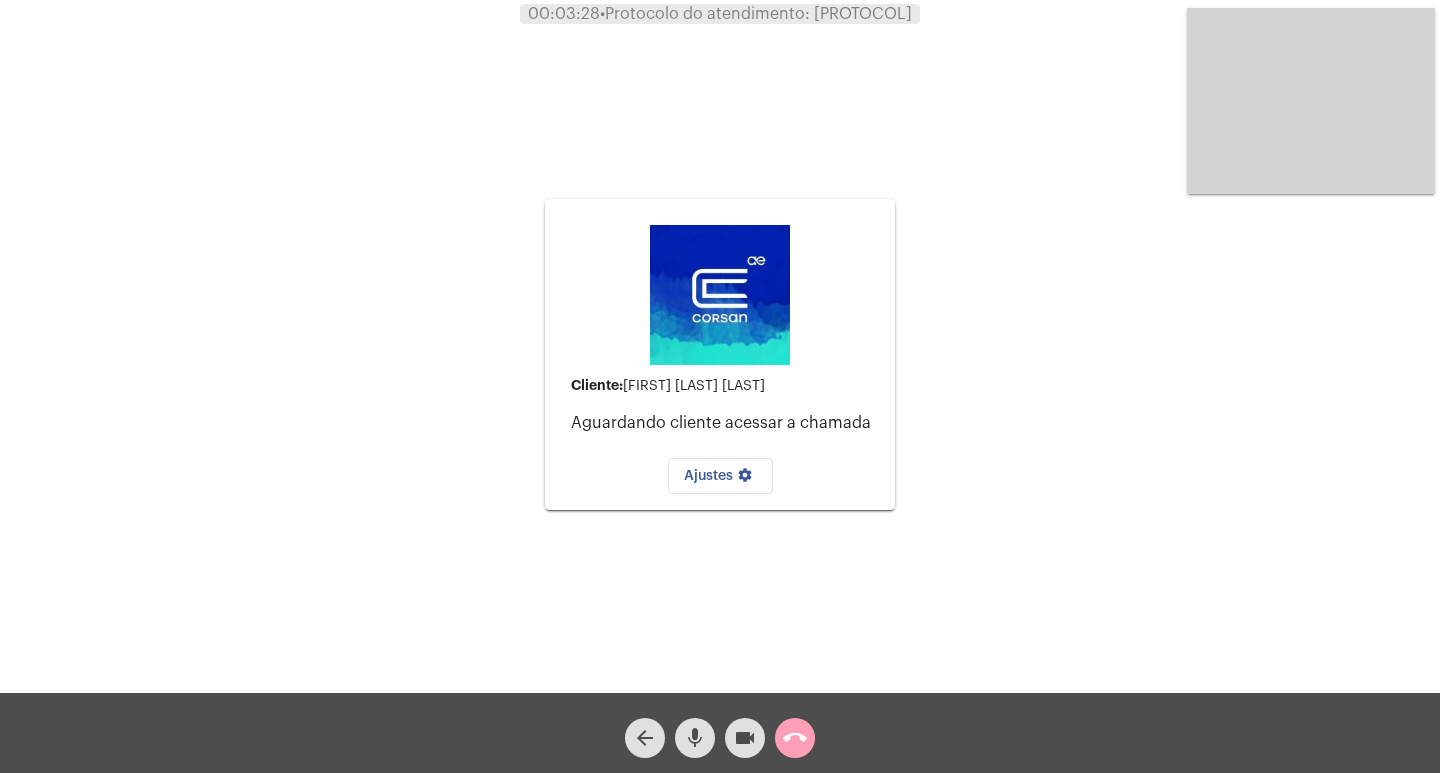 click on "call_end" 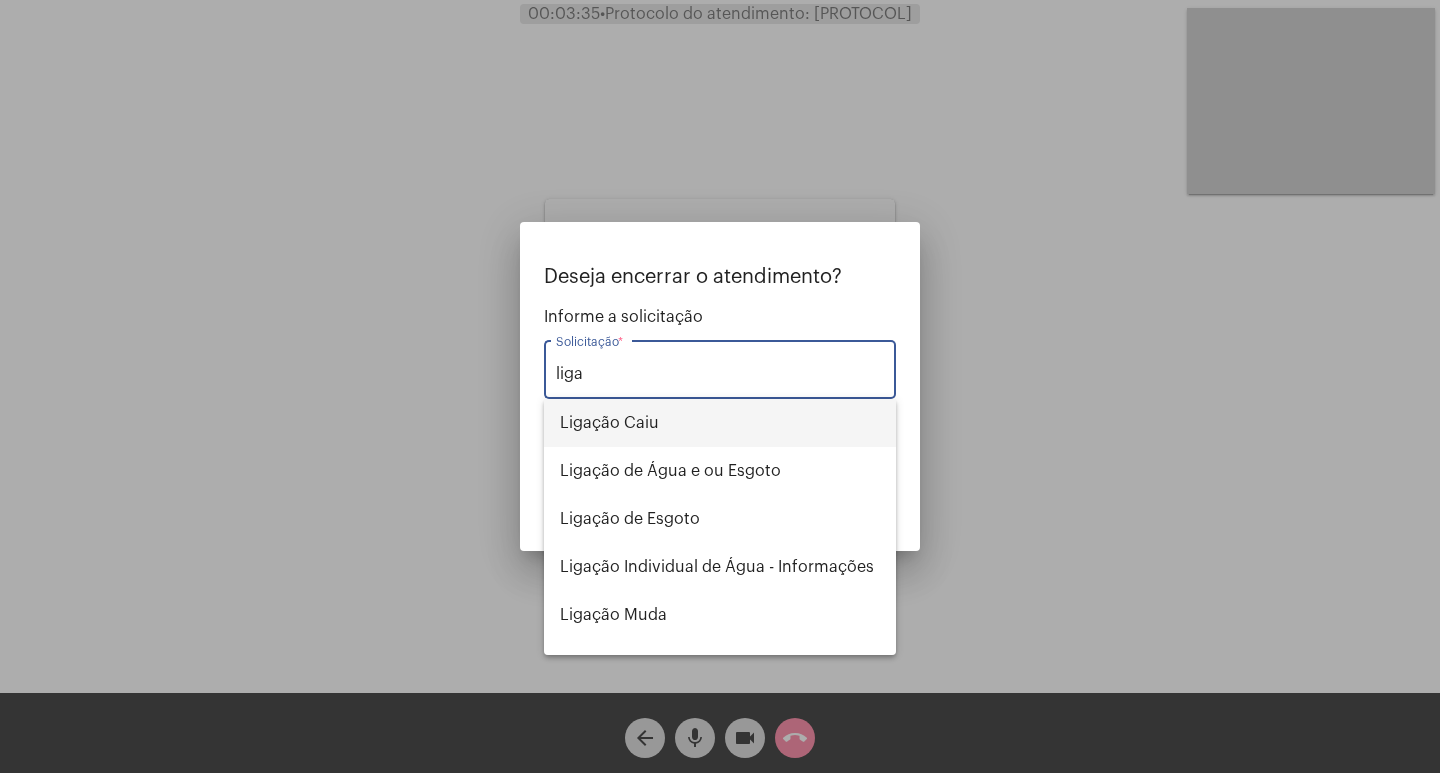 click on "Ligação Caiu" at bounding box center (720, 423) 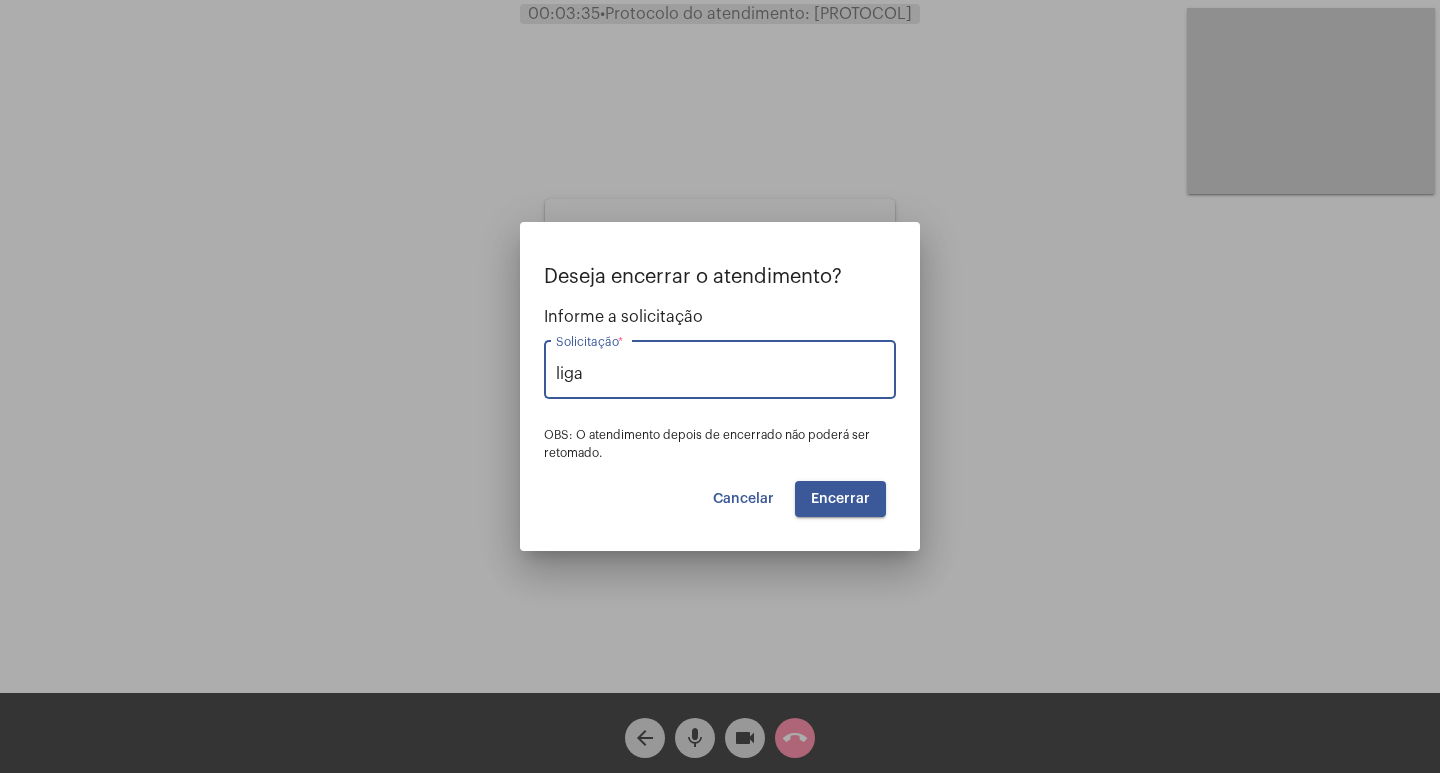 type on "Ligação Caiu" 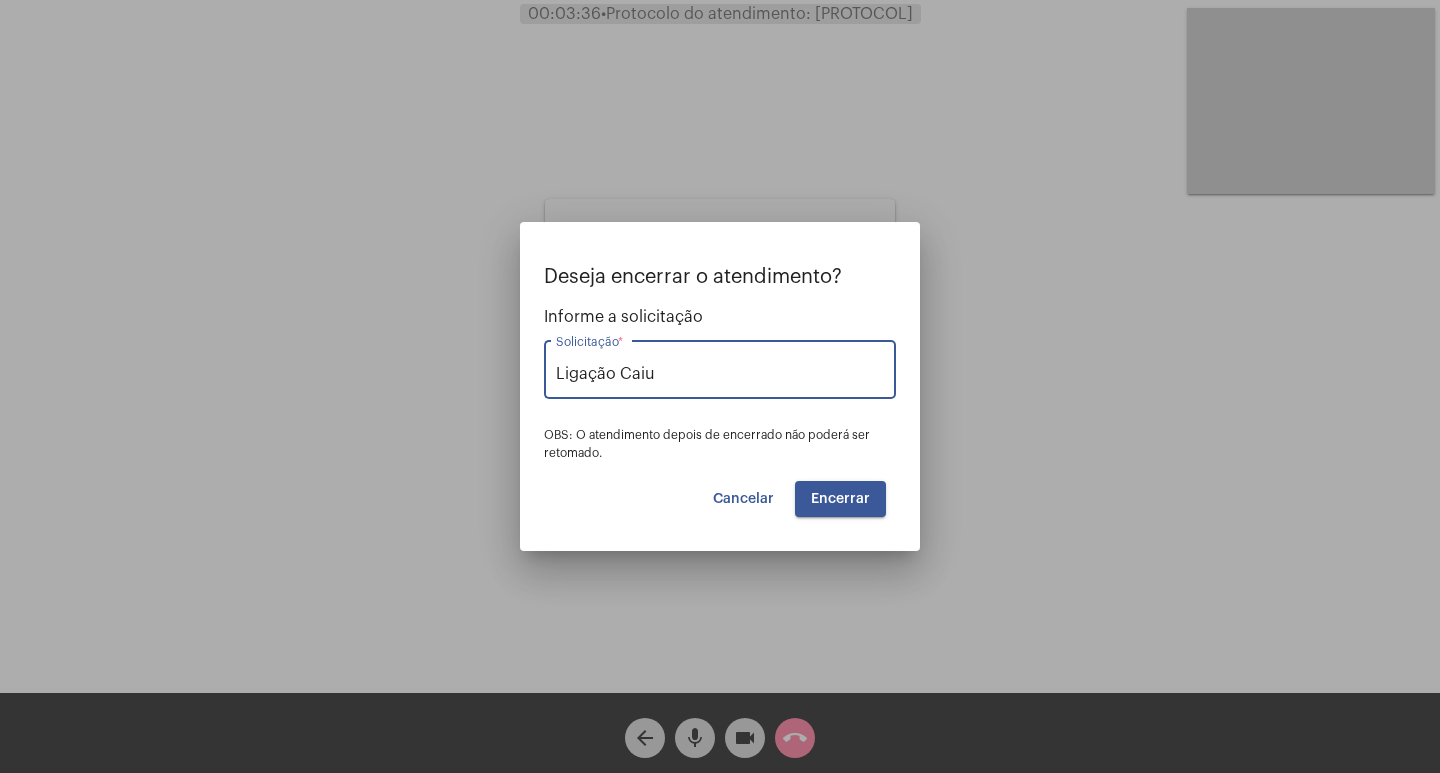 click on "Encerrar" at bounding box center (840, 499) 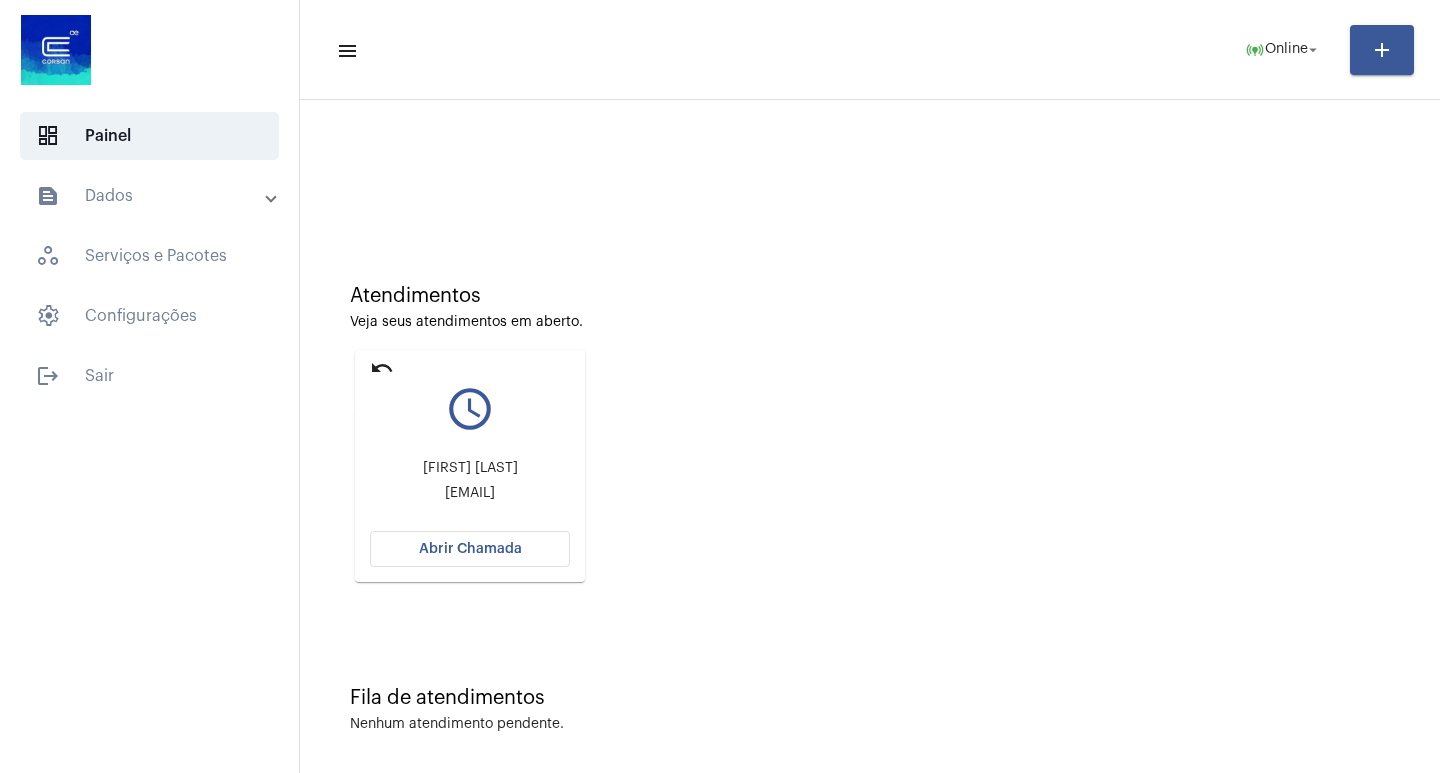 click on "undo" 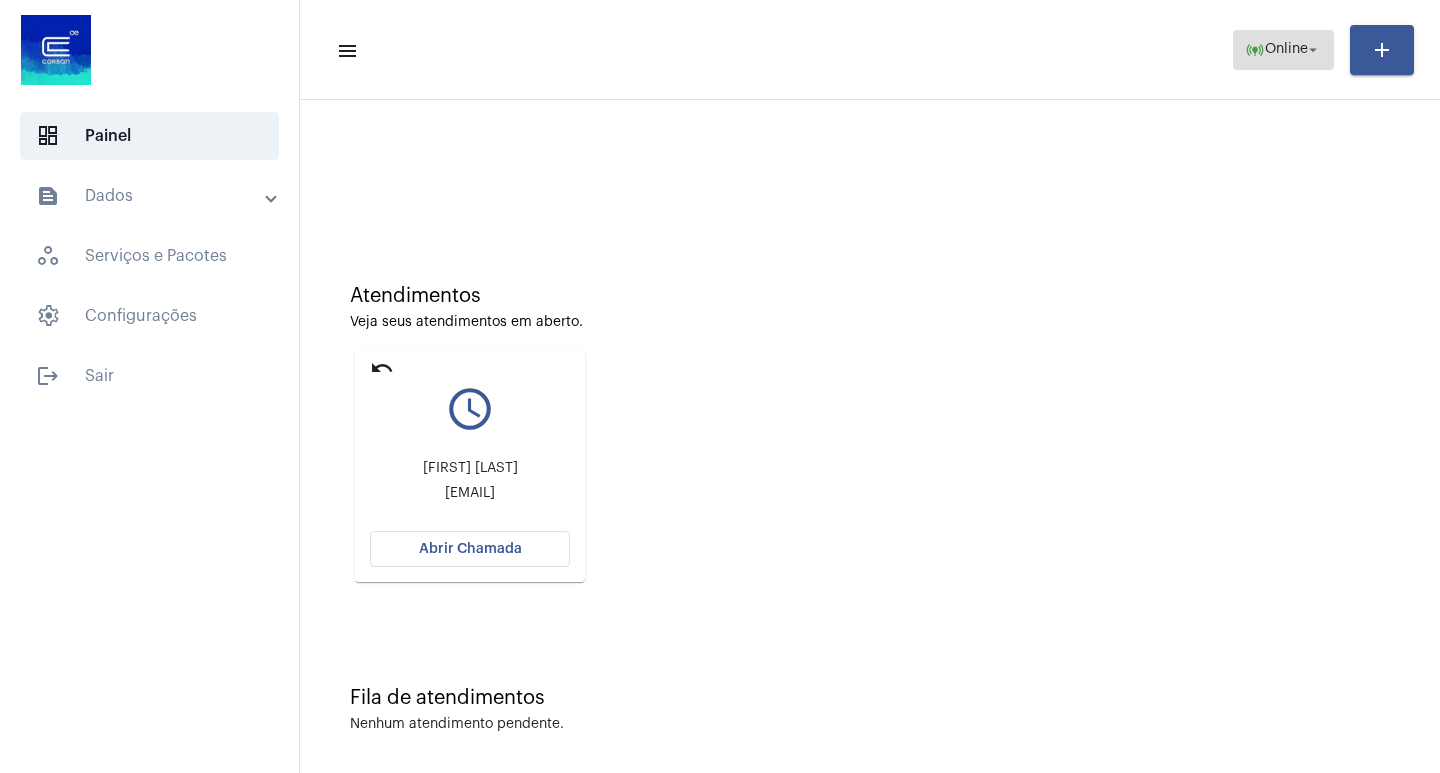 click on "online_prediction" 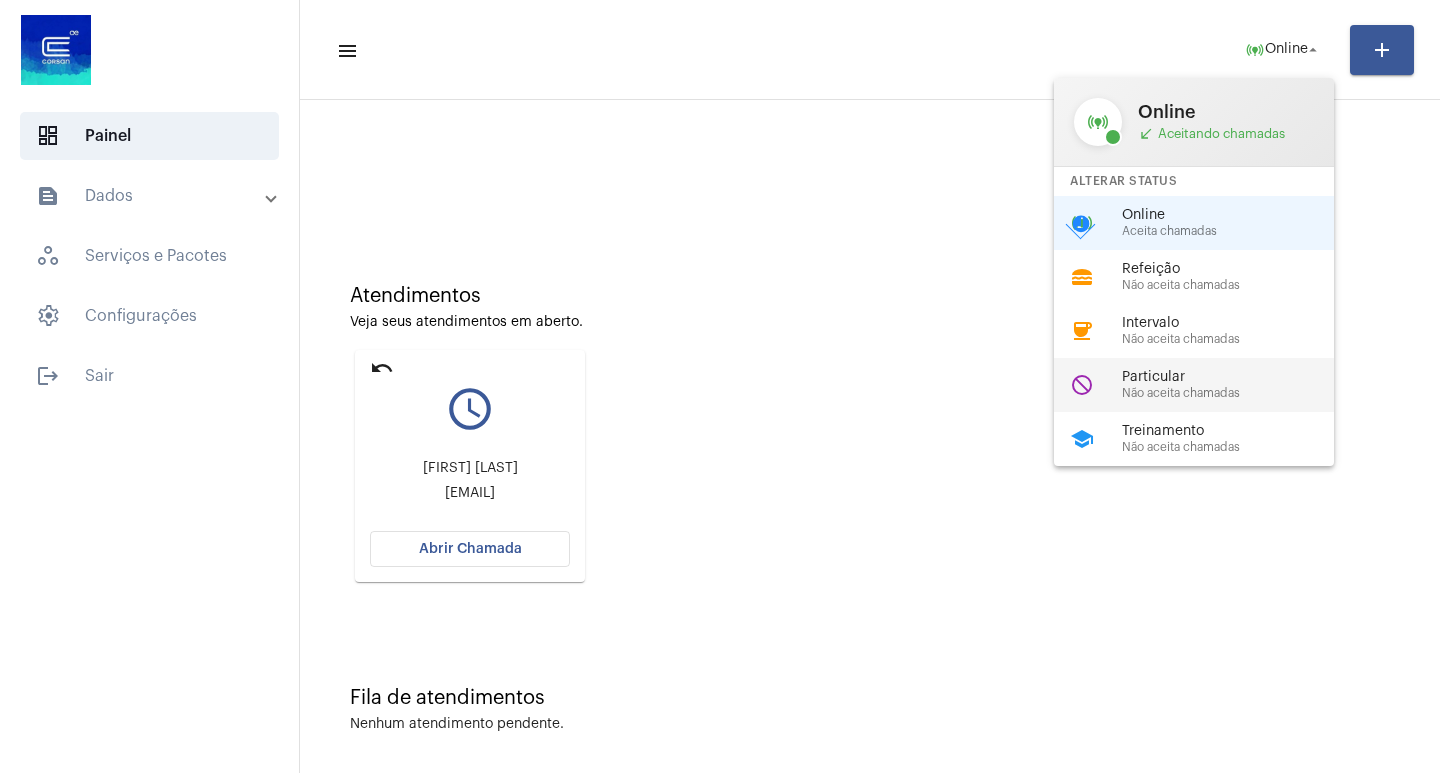 click on "do_not_disturb  Particular Não aceita chamadas" at bounding box center (1210, 385) 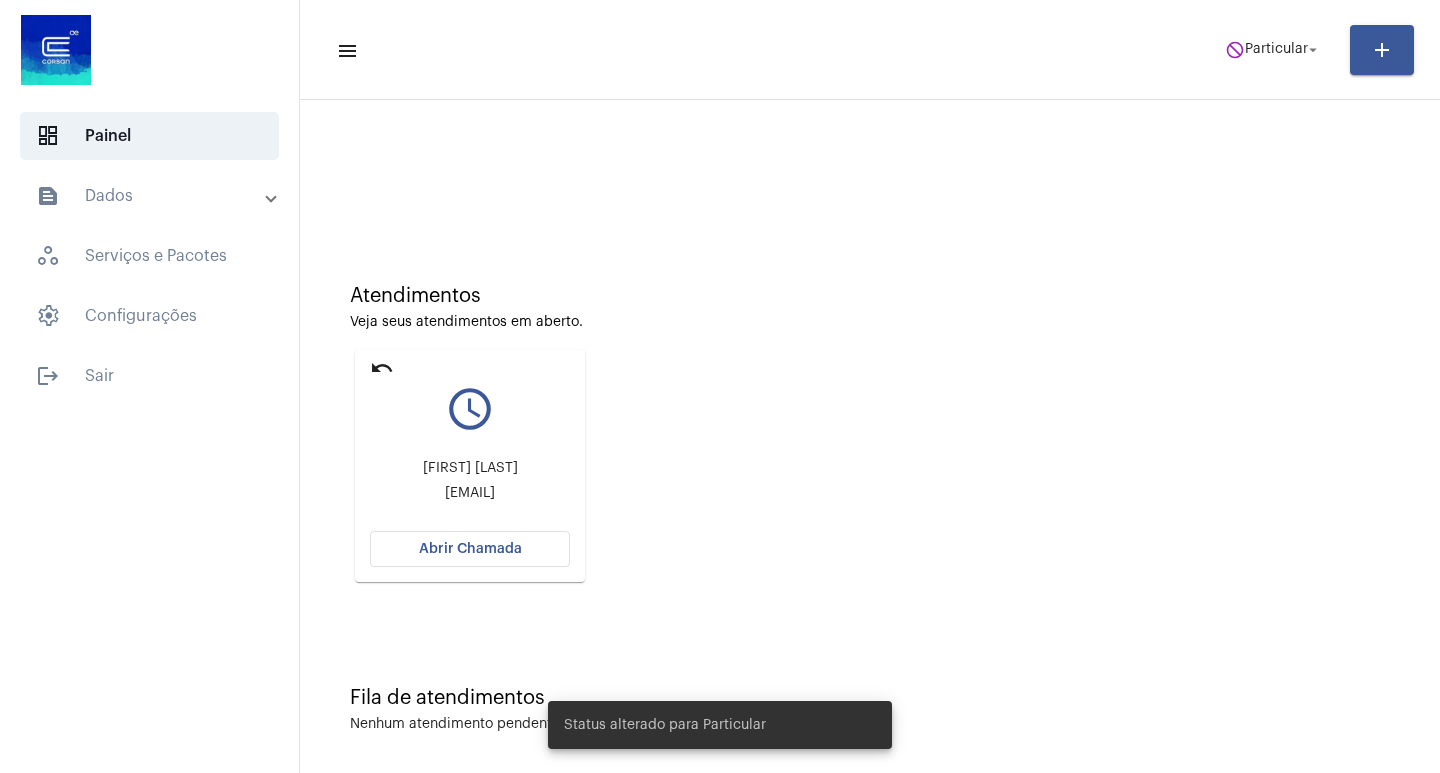 click on "[FIRST] [LAST] [EMAIL] [ACTION]" 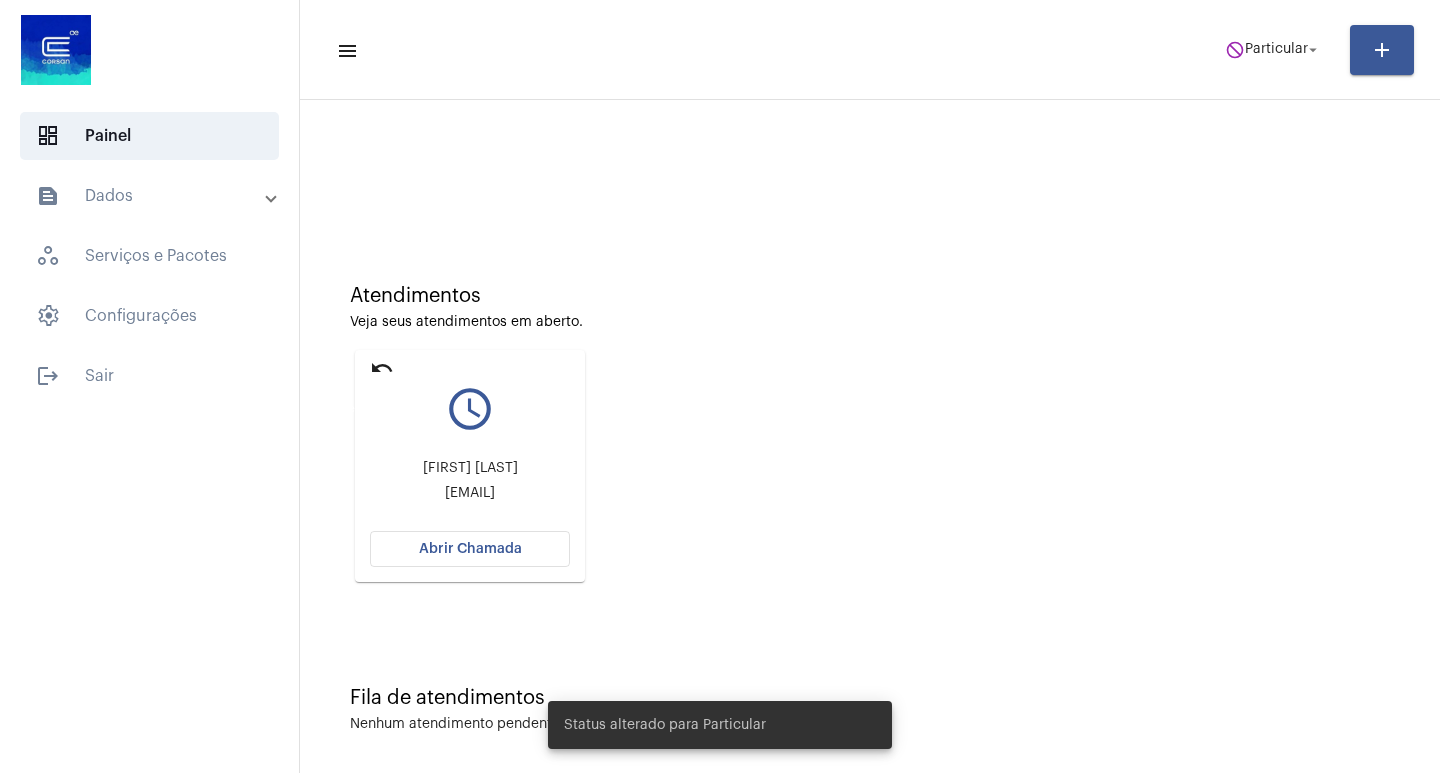 click on "undo" 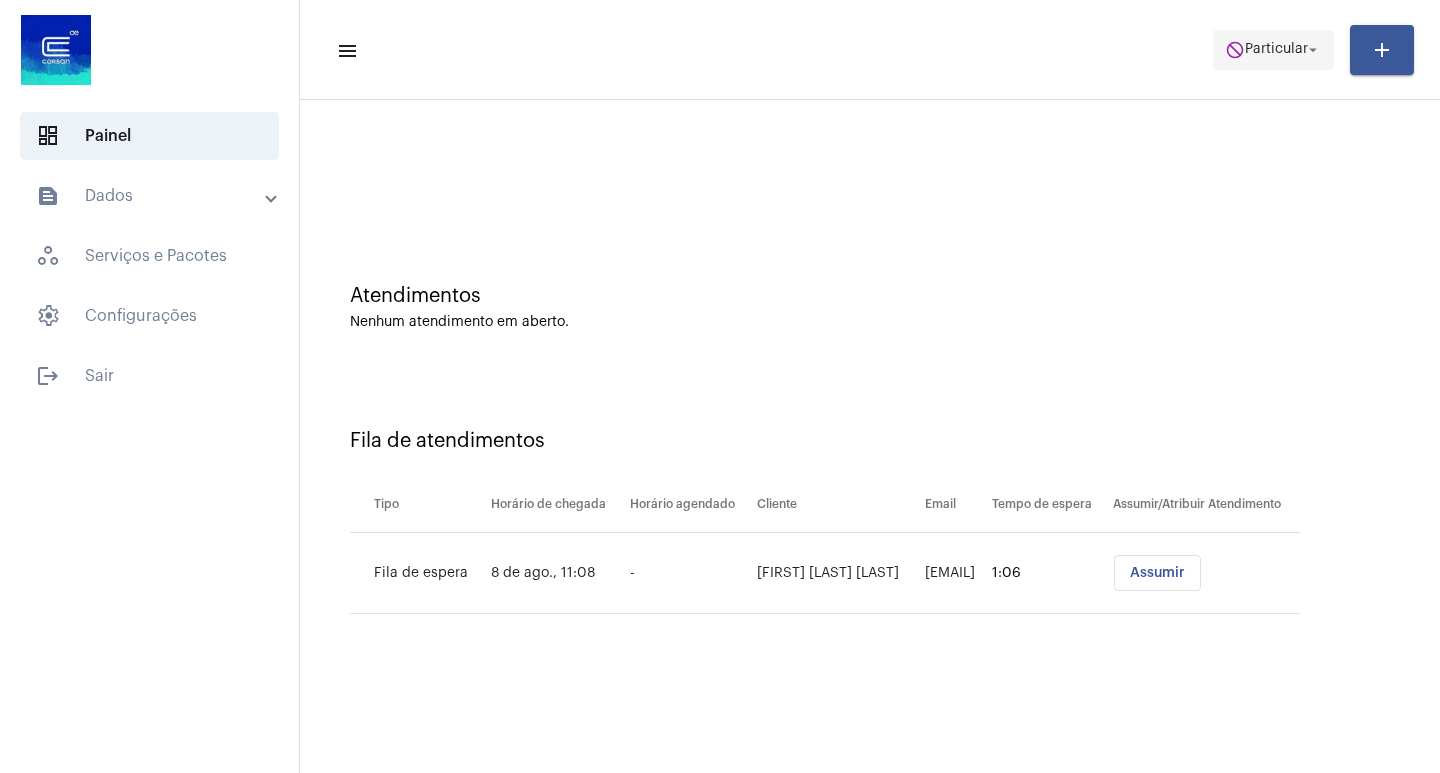 click on "do_not_disturb  Particular arrow_drop_down" 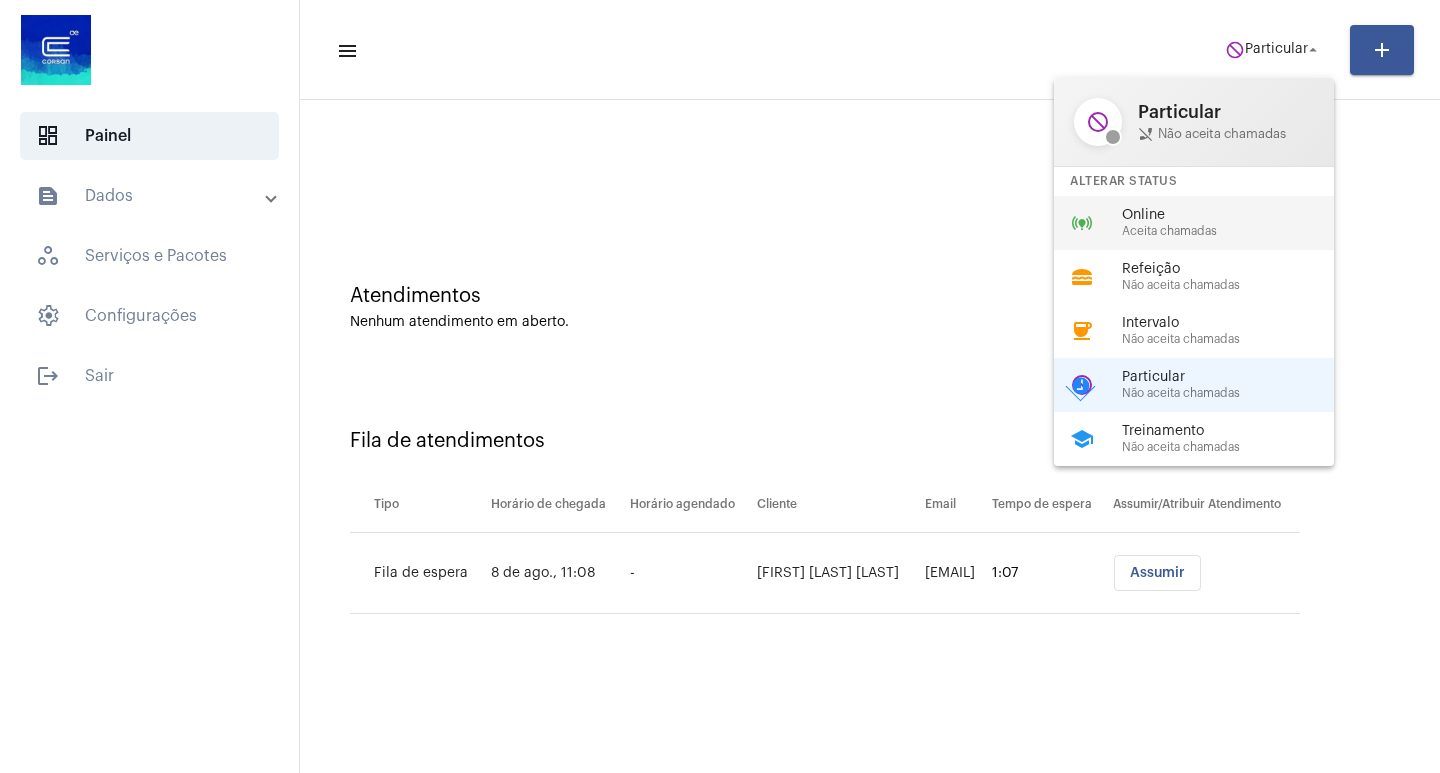 click on "Online" at bounding box center (1236, 215) 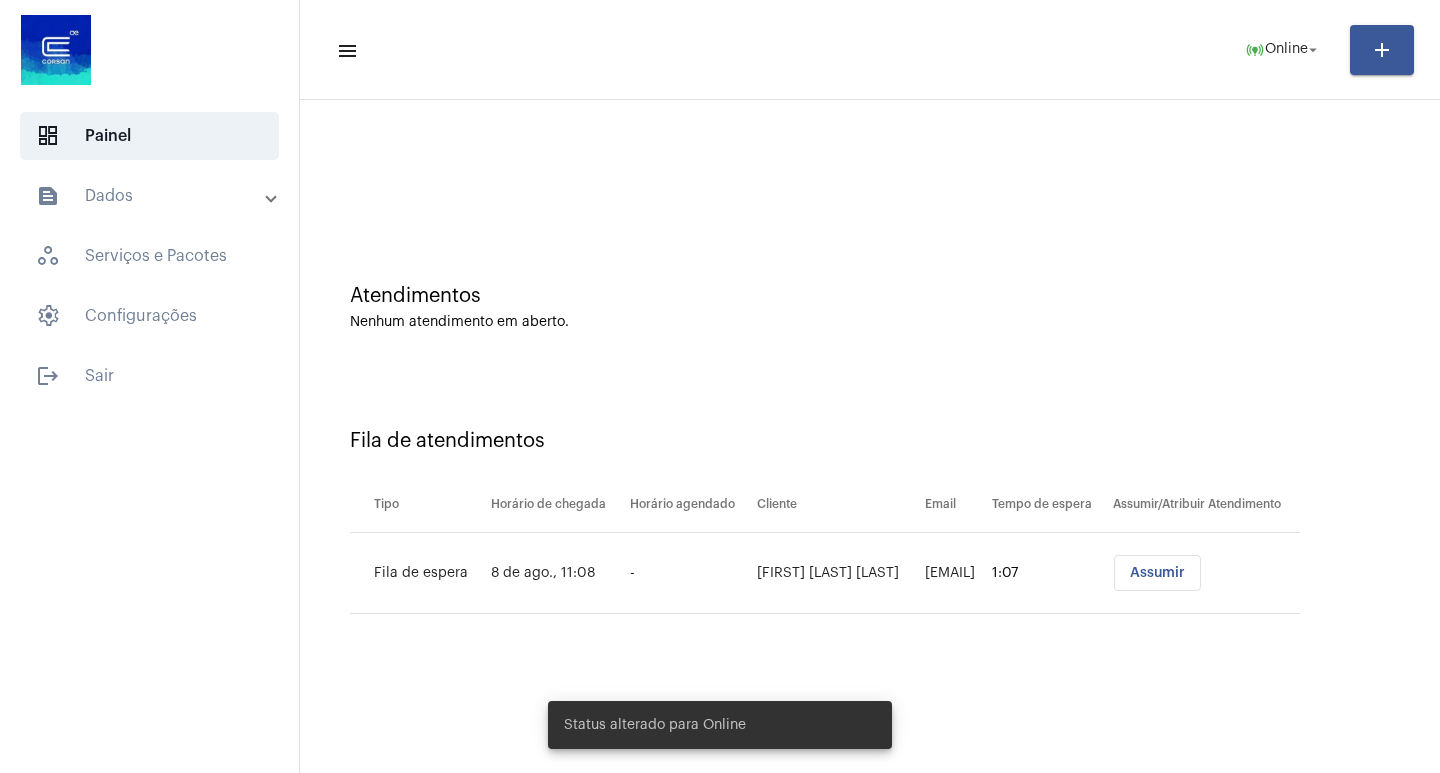 click on "Assumir" 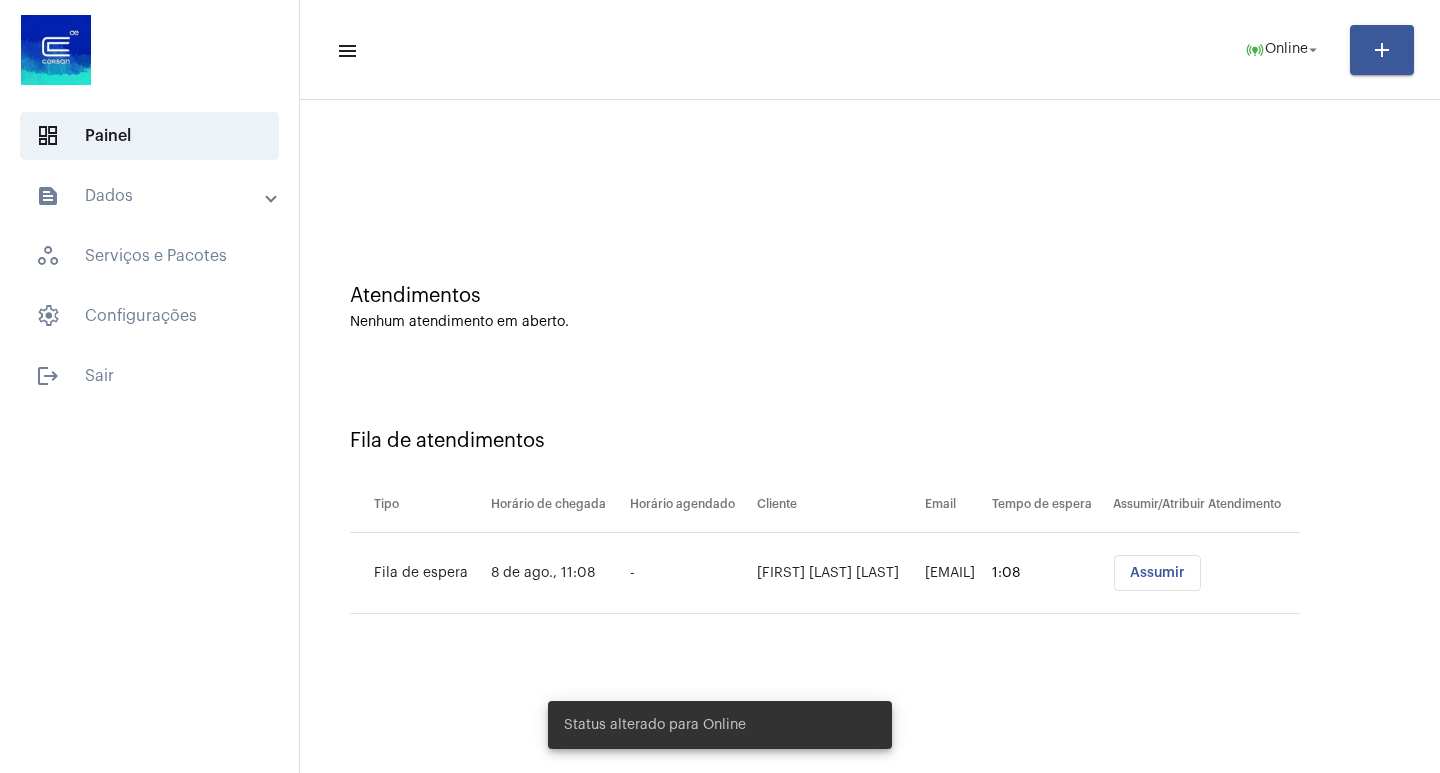 click on "Assumir" at bounding box center [1157, 573] 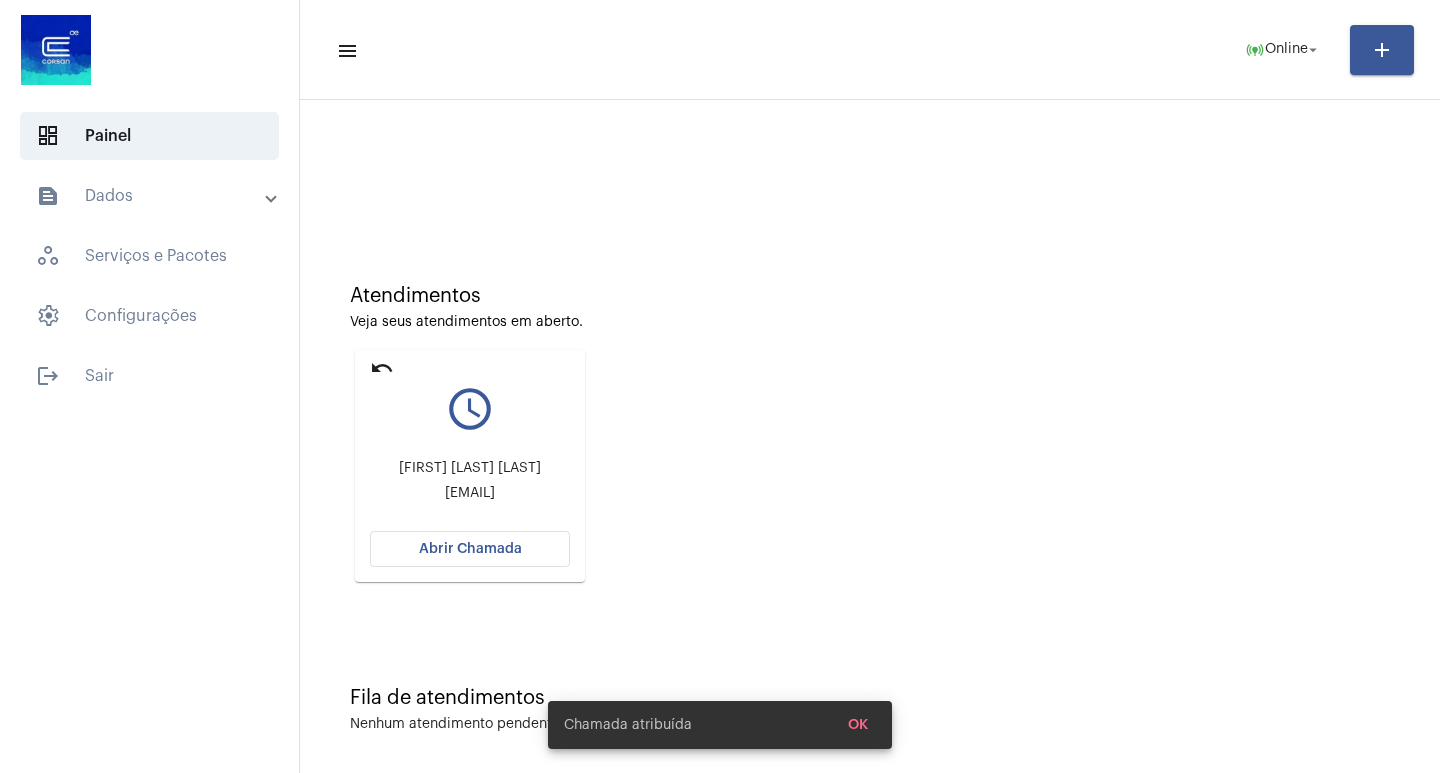 click on "Abrir Chamada" 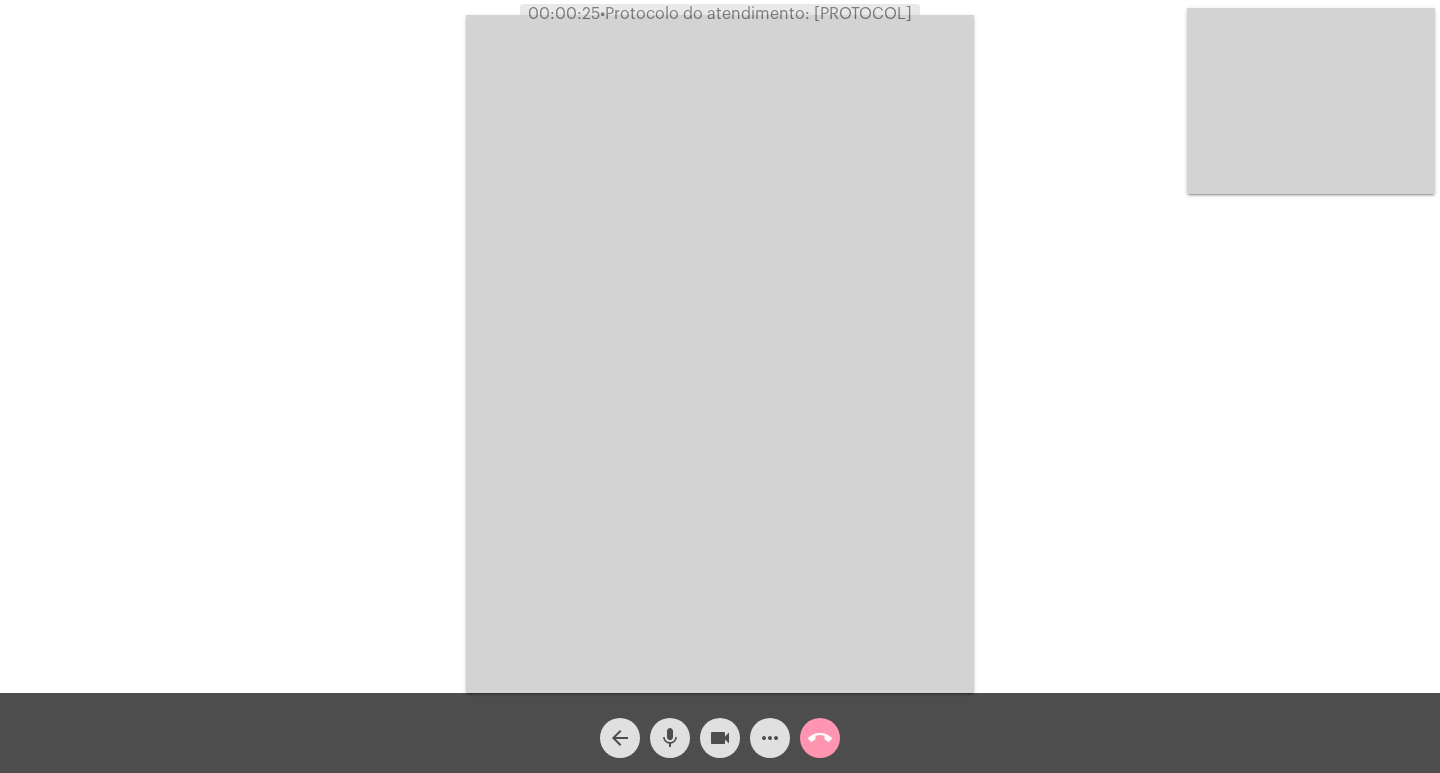 click on "• Protocolo do atendimento: [PROTOCOL]" 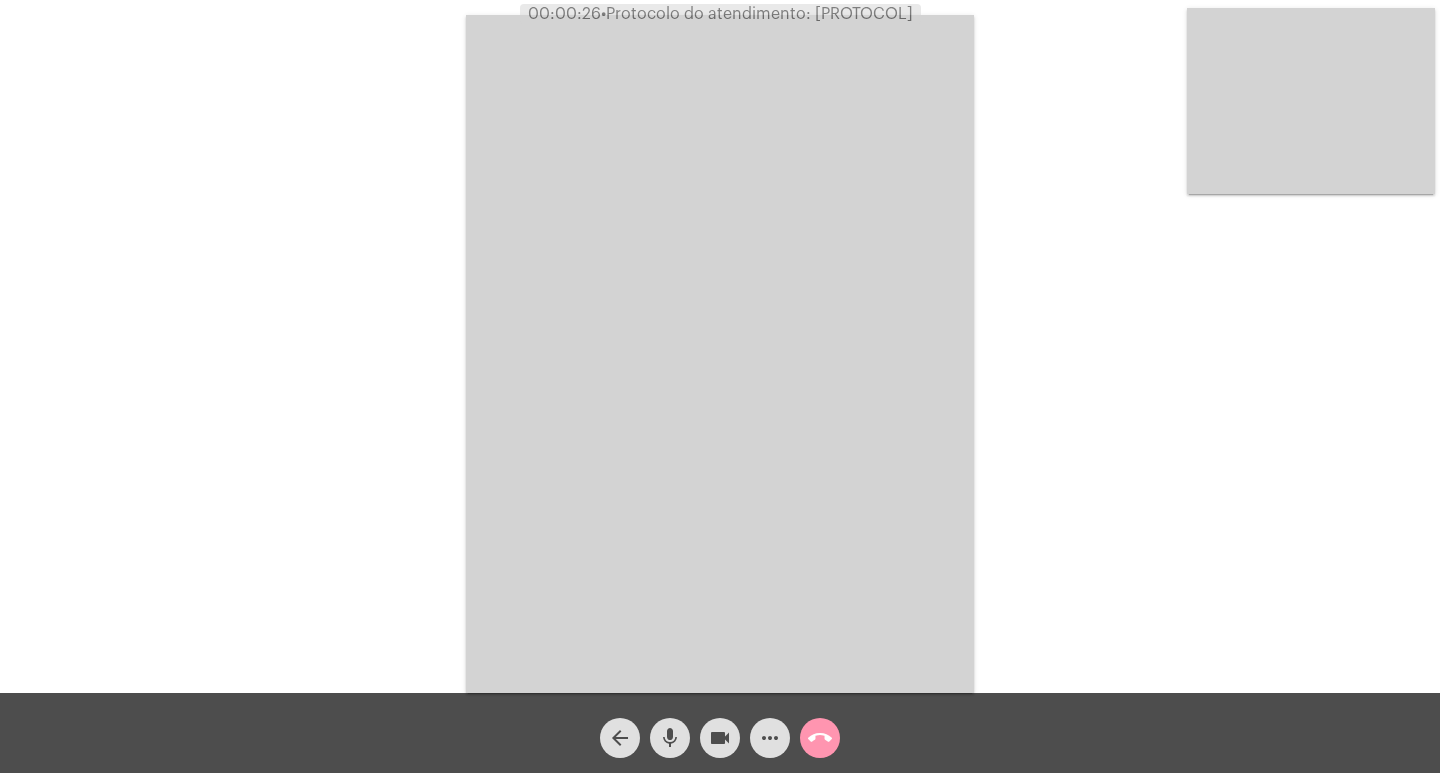 click on "• Protocolo do atendimento: [PROTOCOL]" 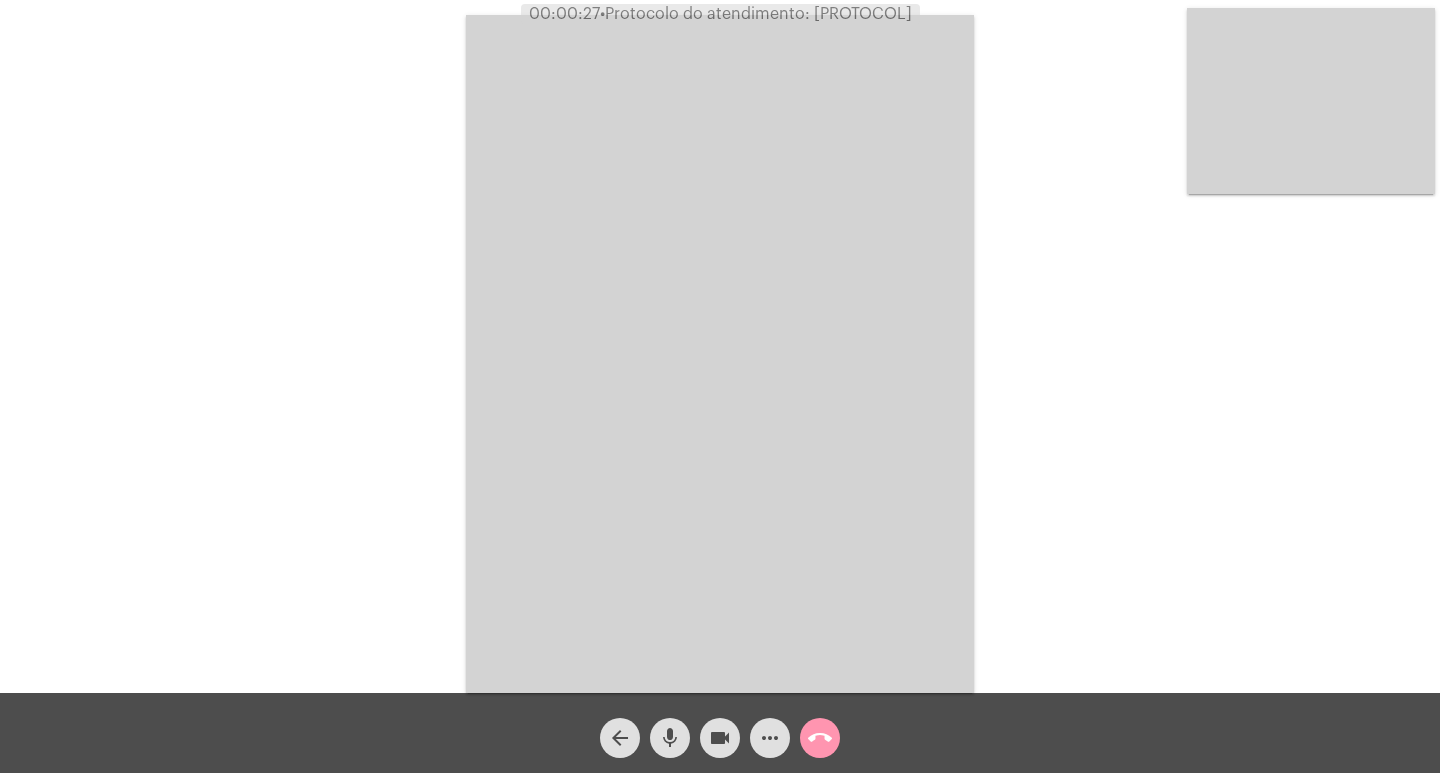 copy on "[PROTOCOL]" 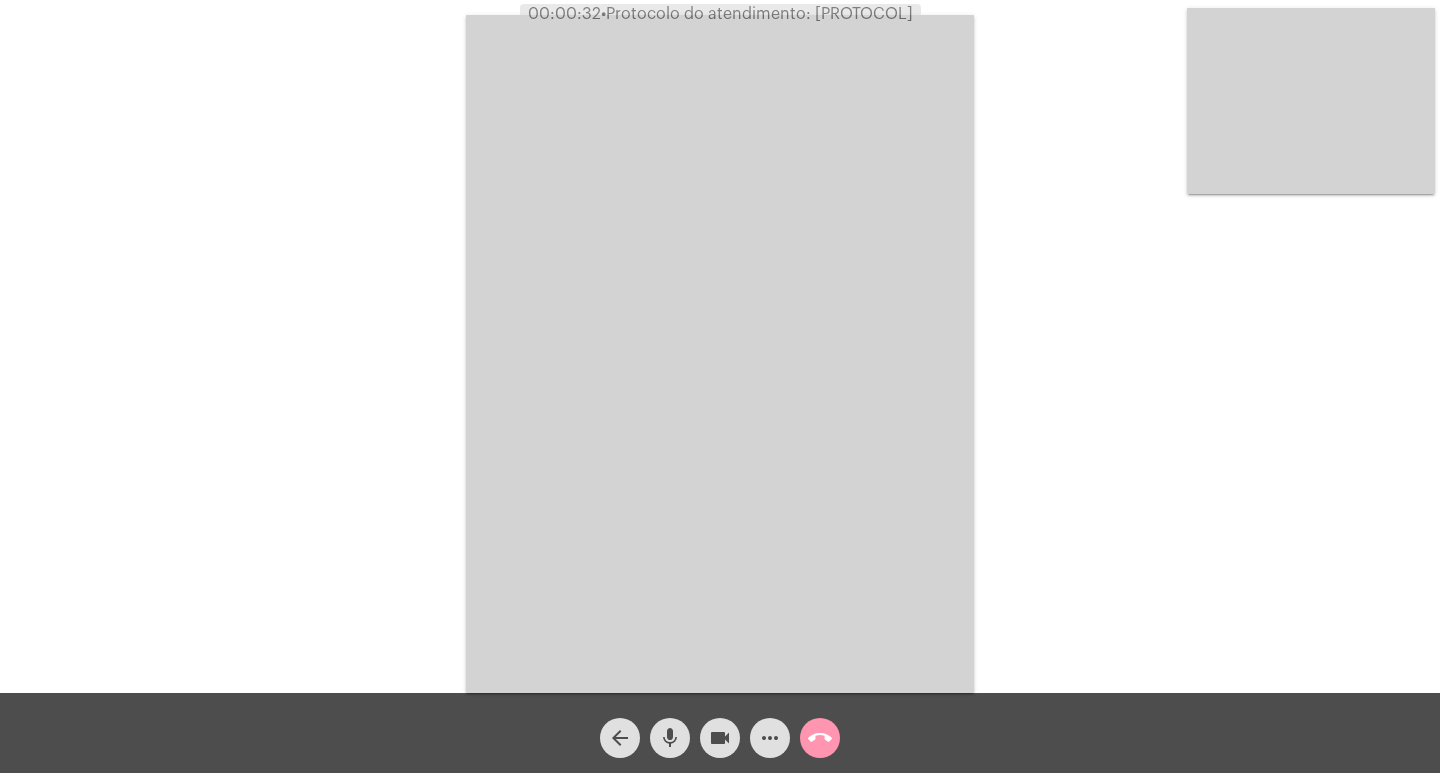 click on "Acessando Câmera e Microfone..." 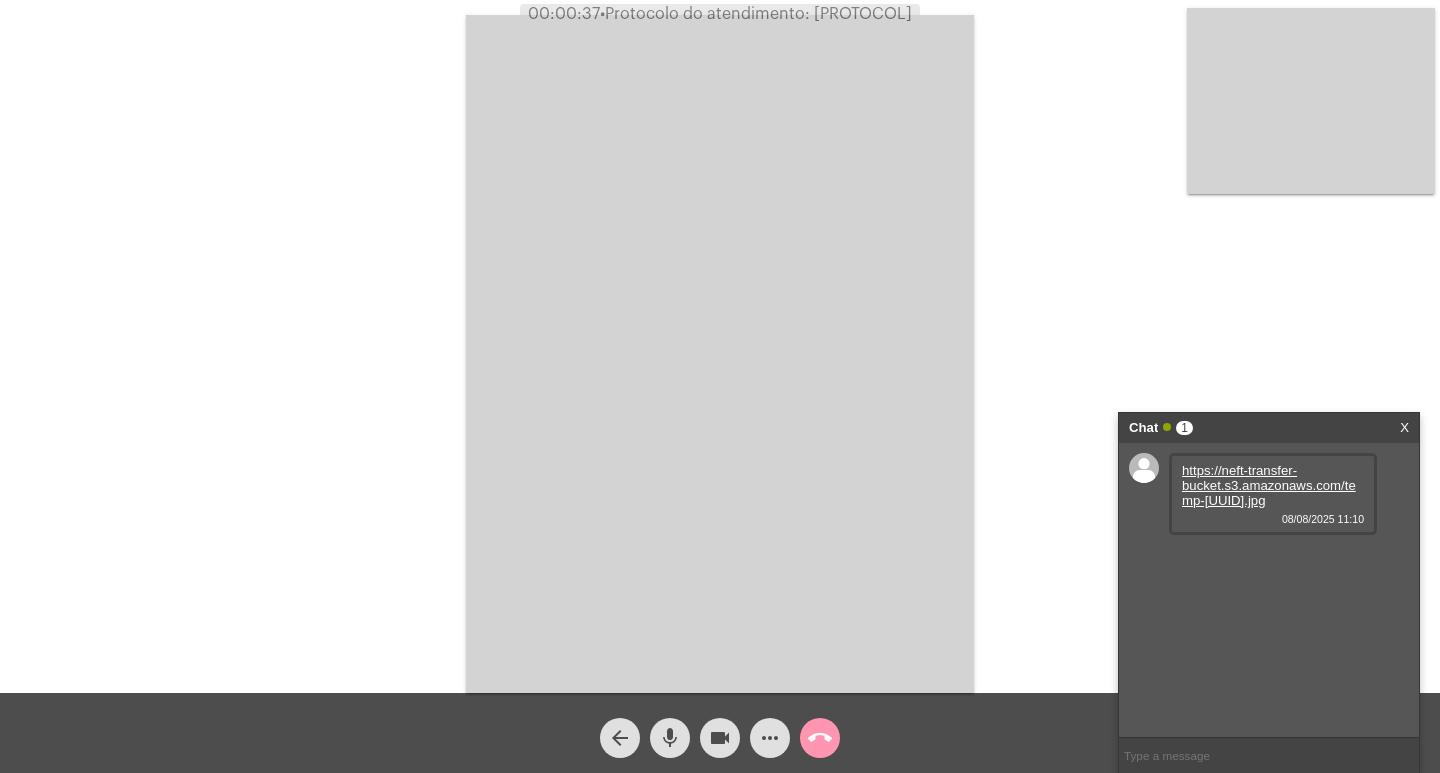 click on "https://neft-transfer-bucket.s3.amazonaws.com/temp-[UUID].jpg" at bounding box center (1269, 485) 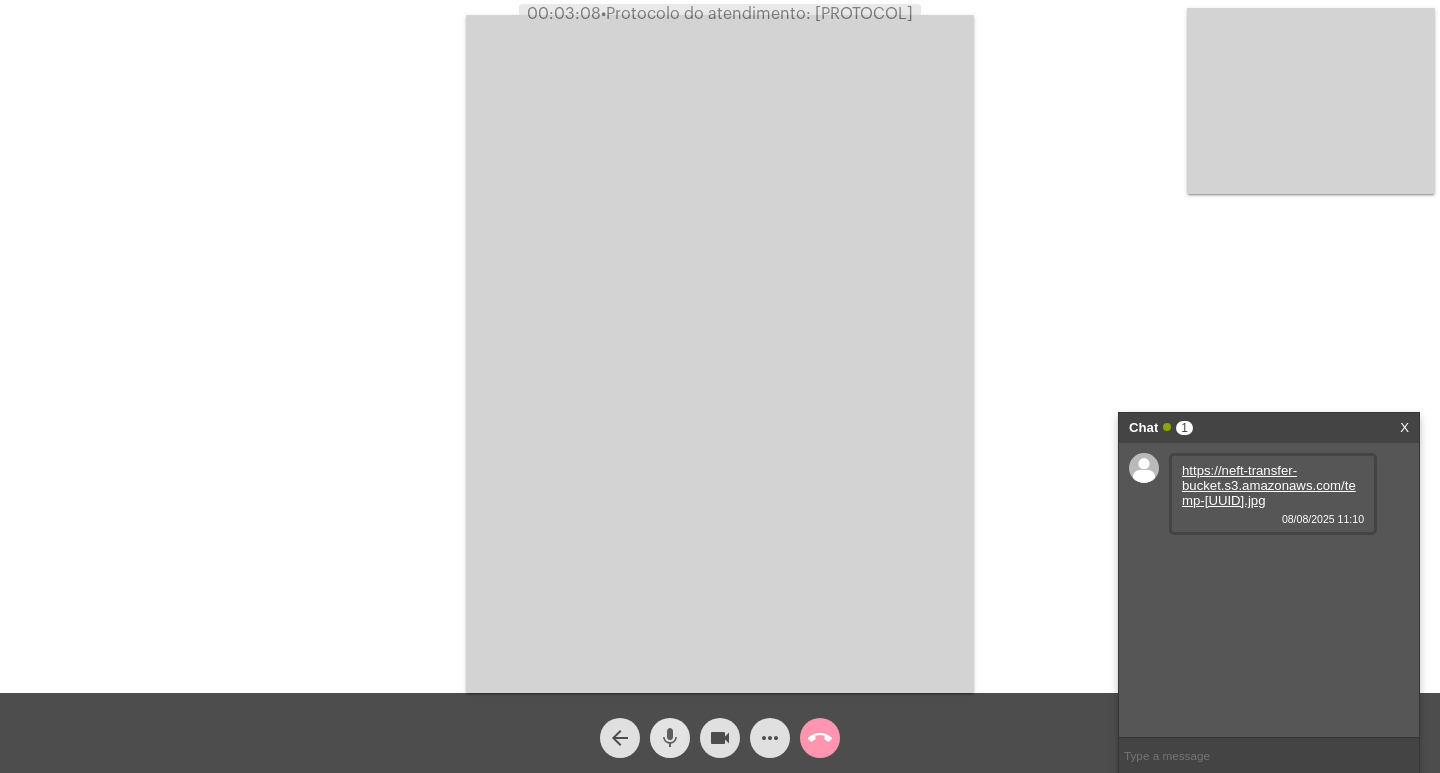 click on "mic" 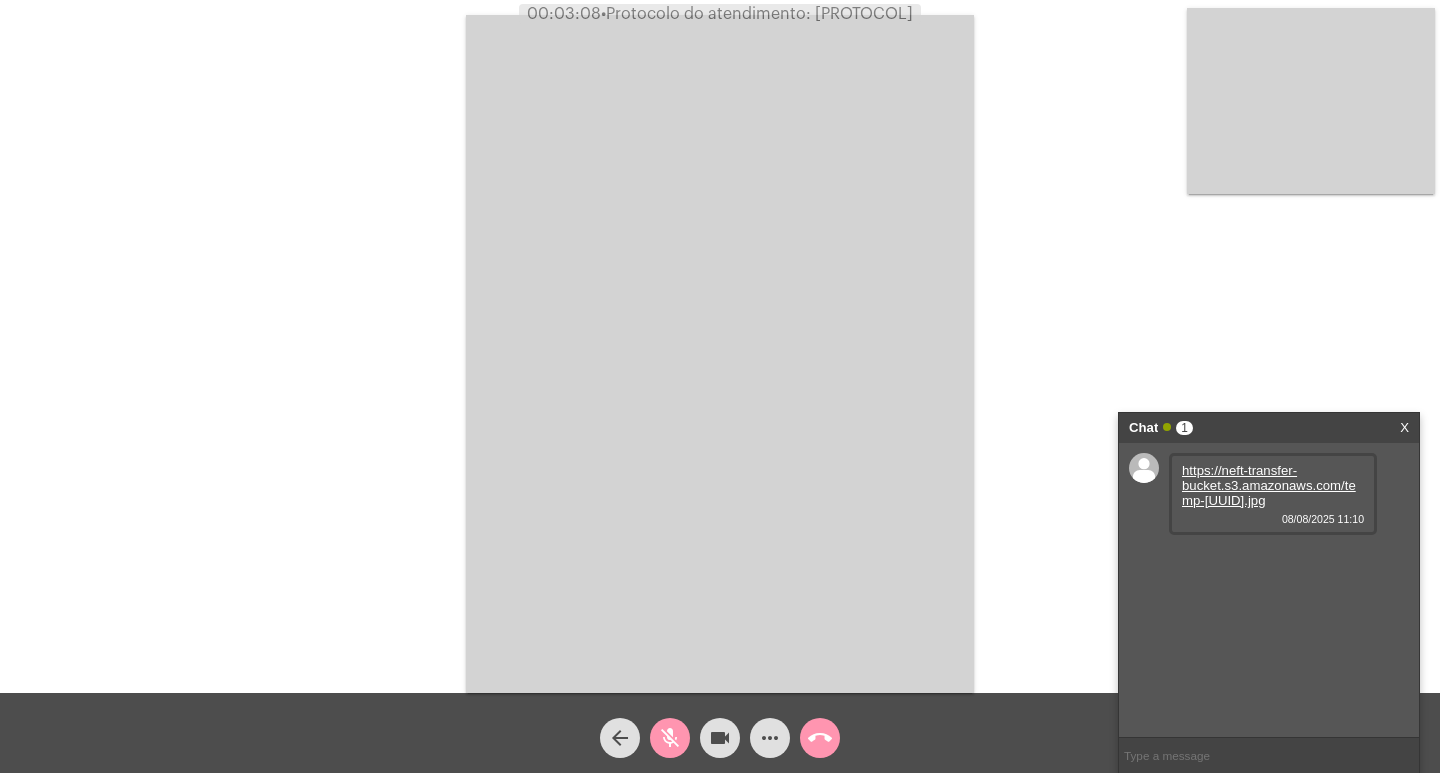 click on "videocam" 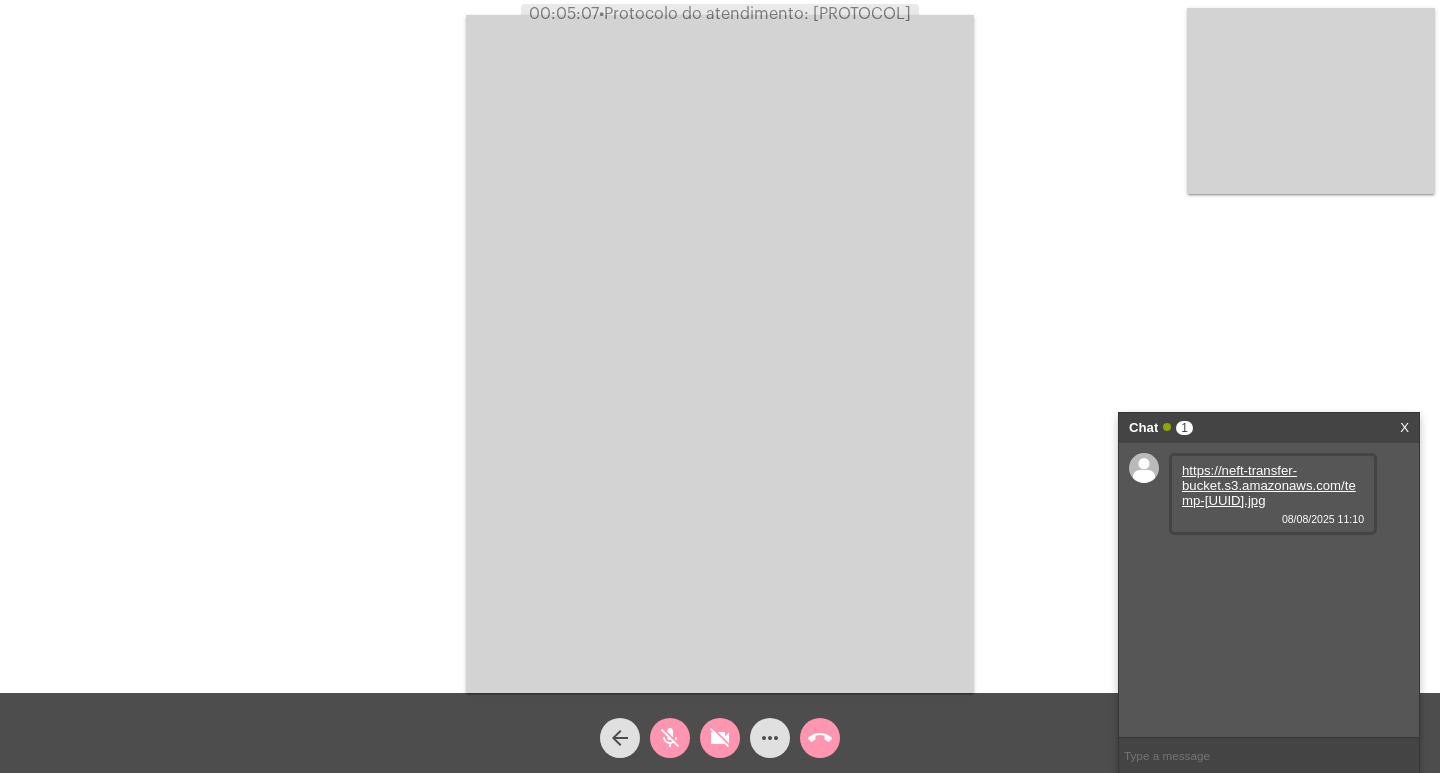 click on "mic_off" 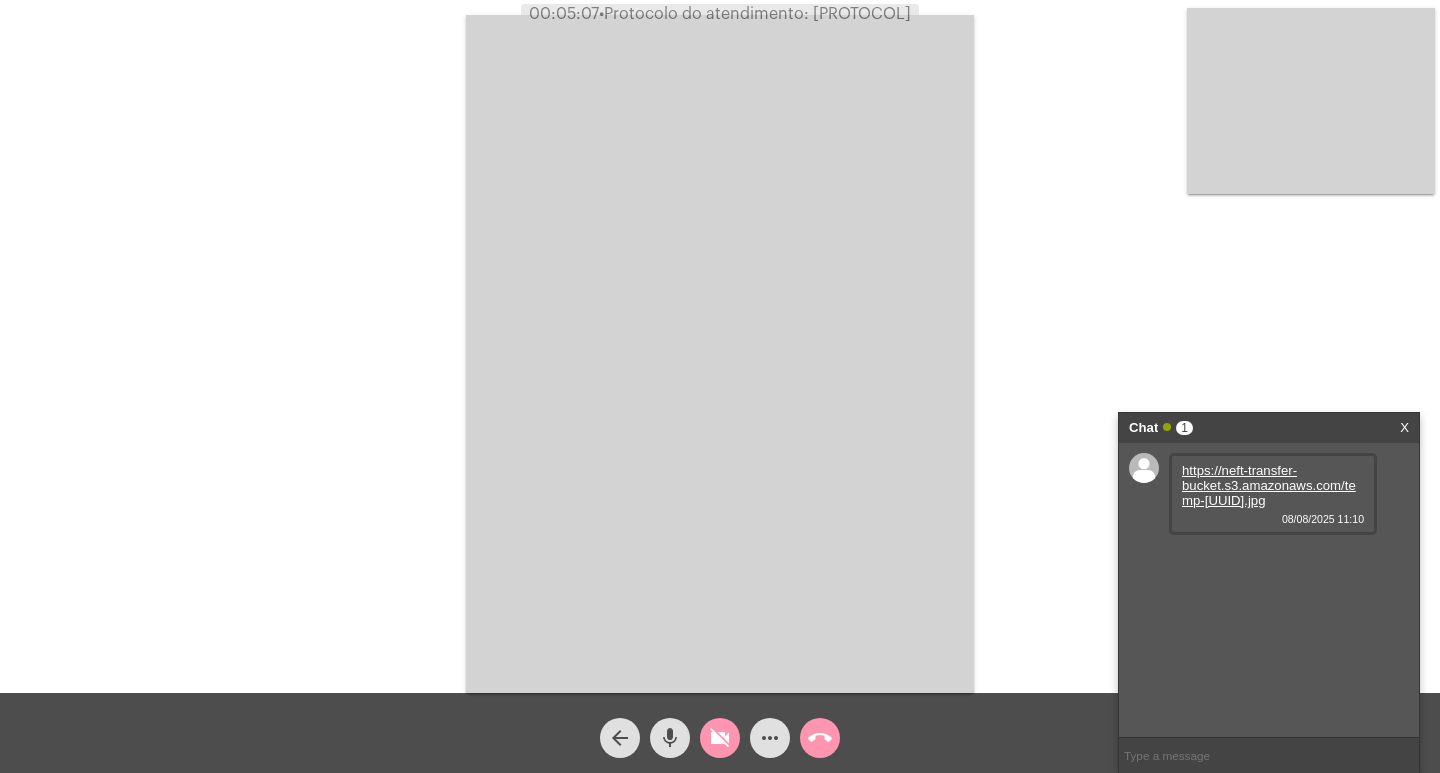 click on "videocam_off" 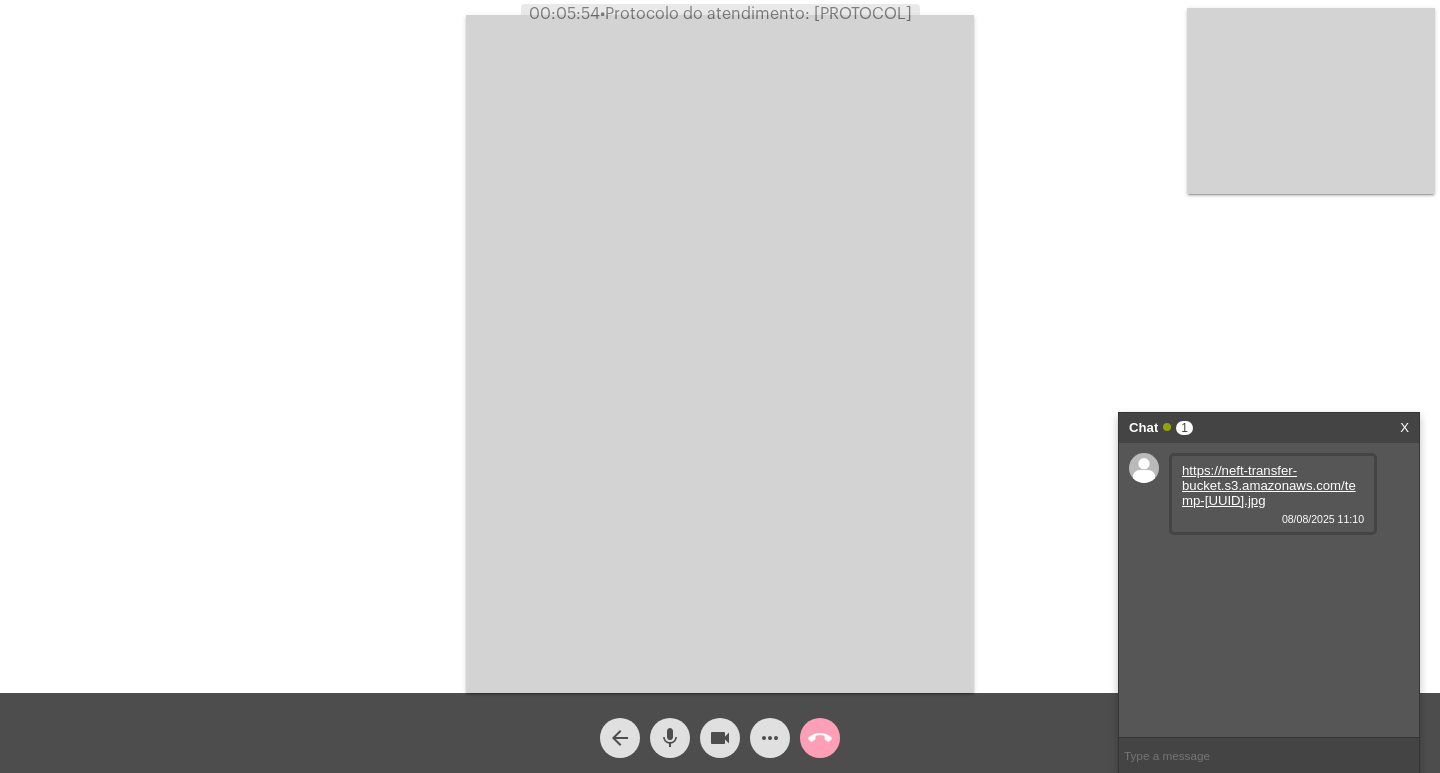 click on "call_end" 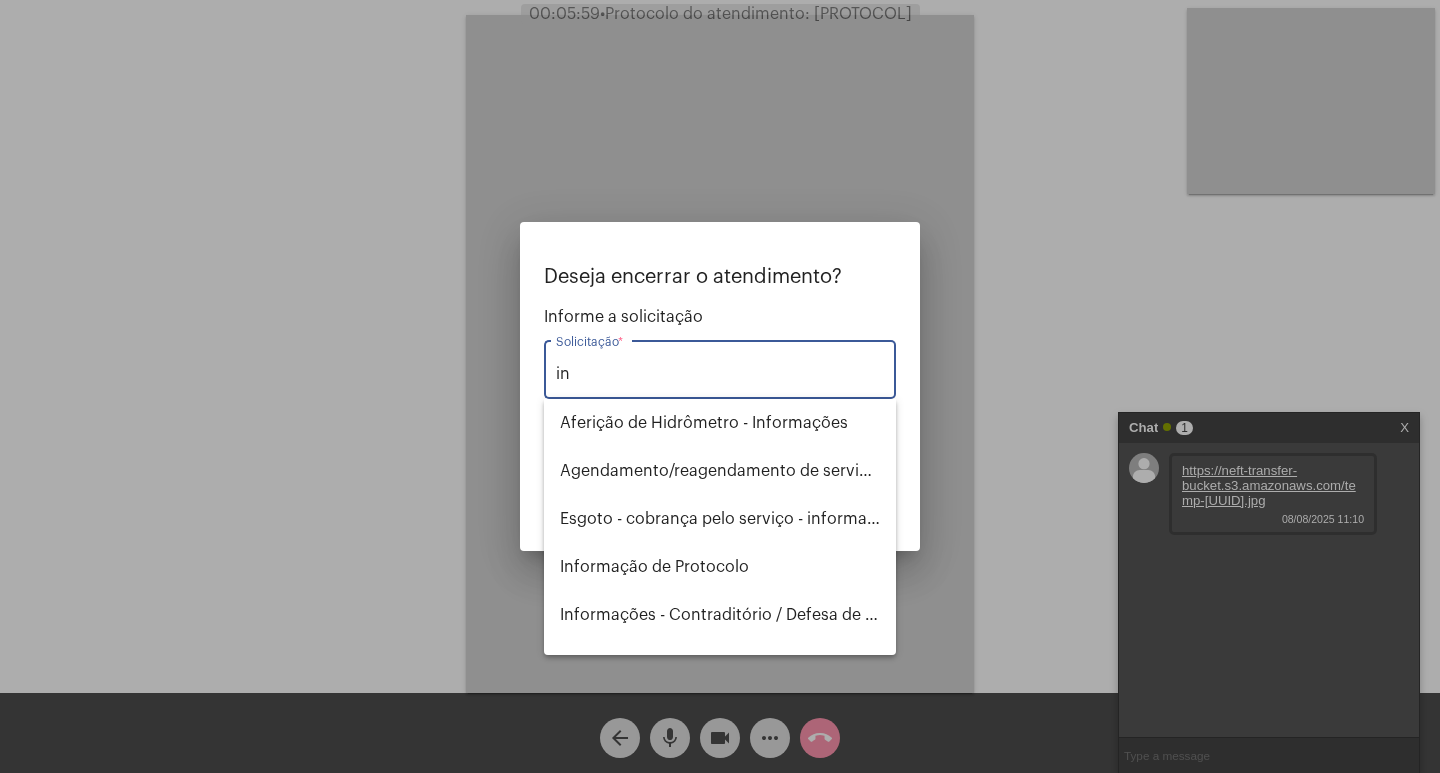 type on "i" 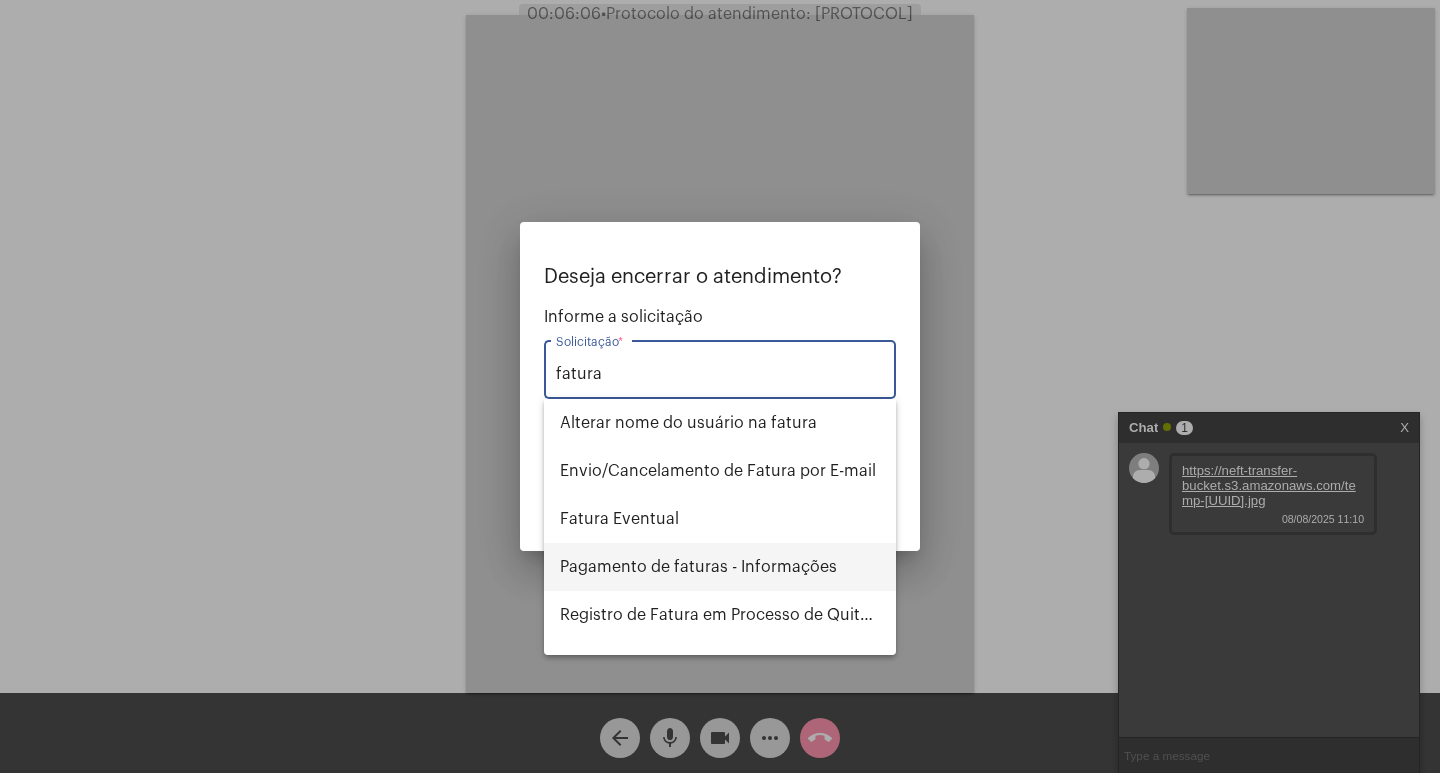 click on "Pagamento de faturas - Informações" at bounding box center [720, 567] 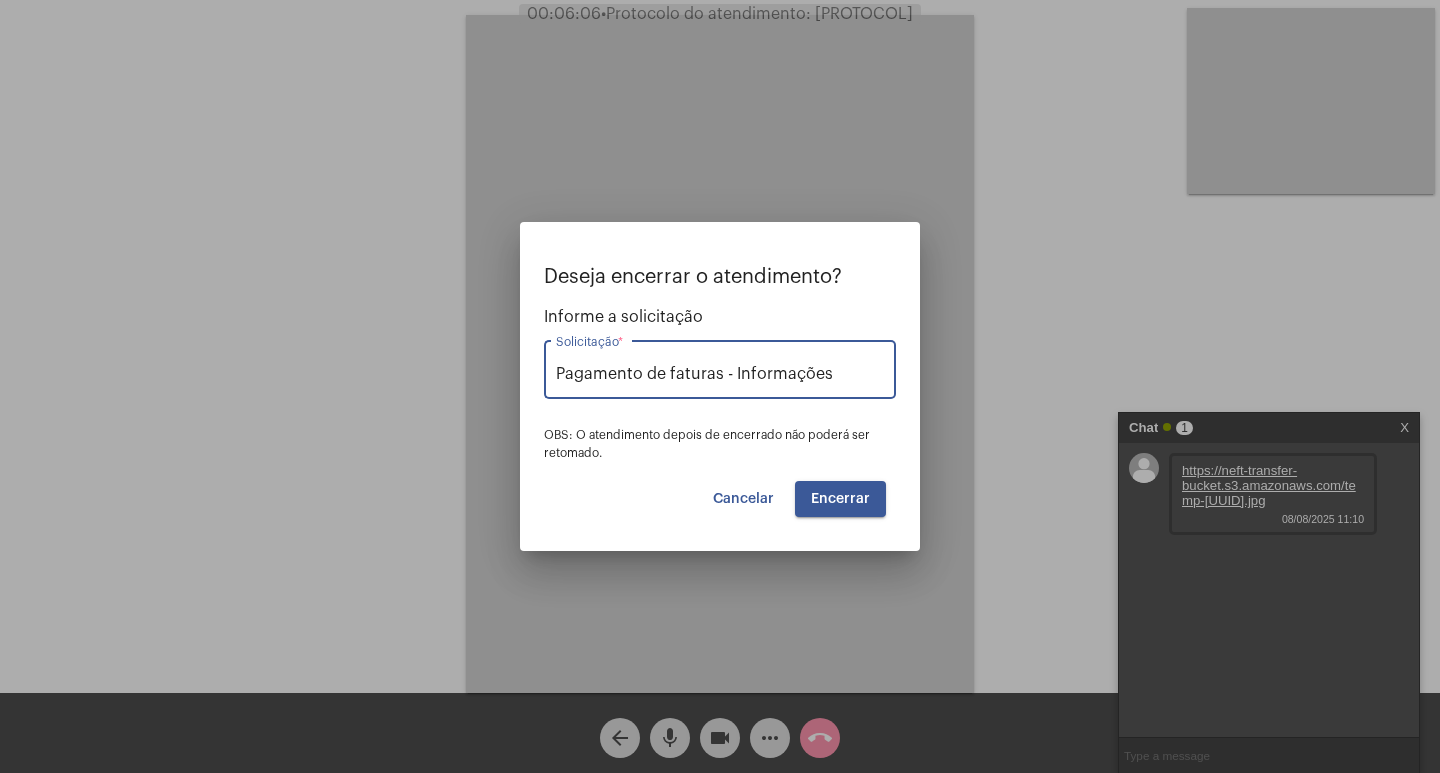 click on "Encerrar" at bounding box center [840, 499] 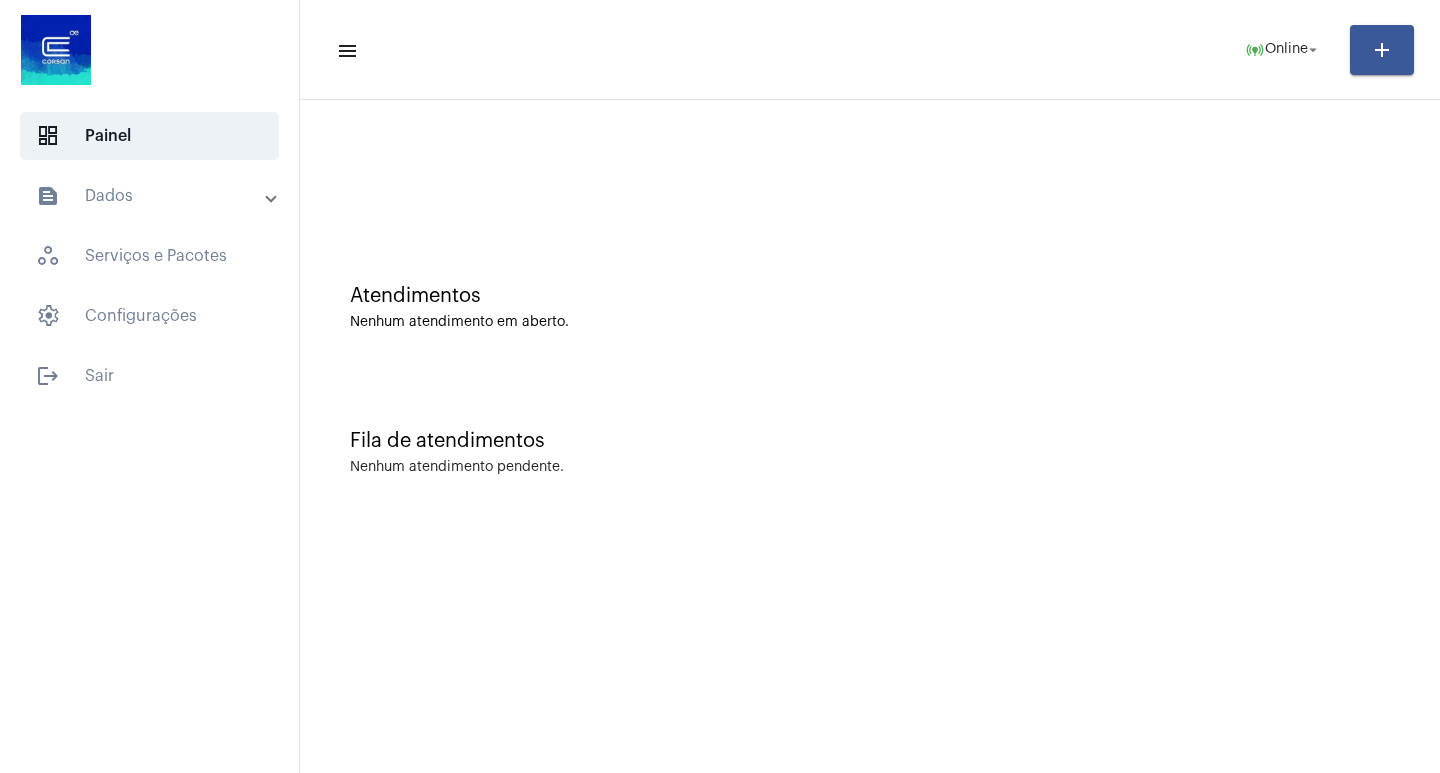 click on "menu  online_prediction  Online arrow_drop_down add Atendimentos Nenhum atendimento em aberto. Fila de atendimentos Nenhum atendimento pendente." 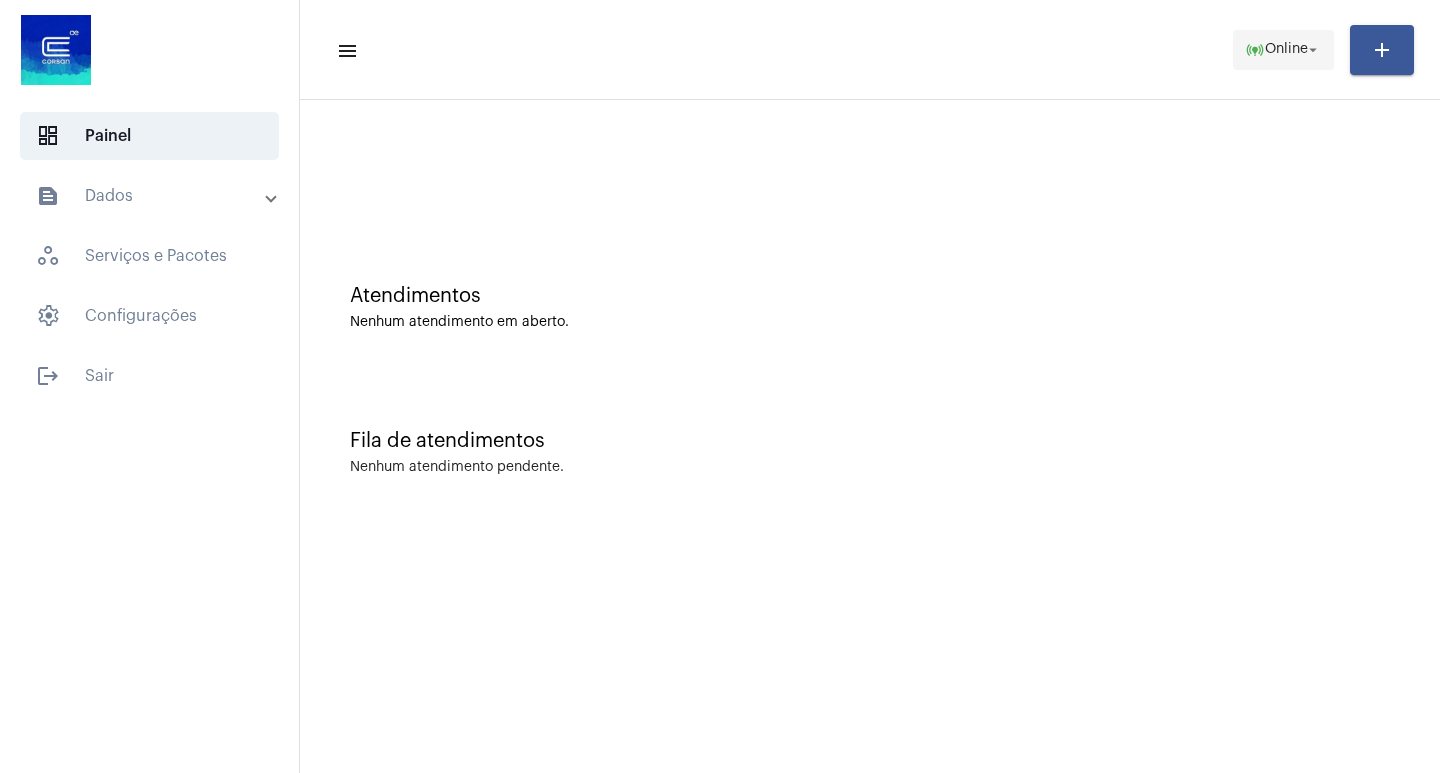 click on "Online" 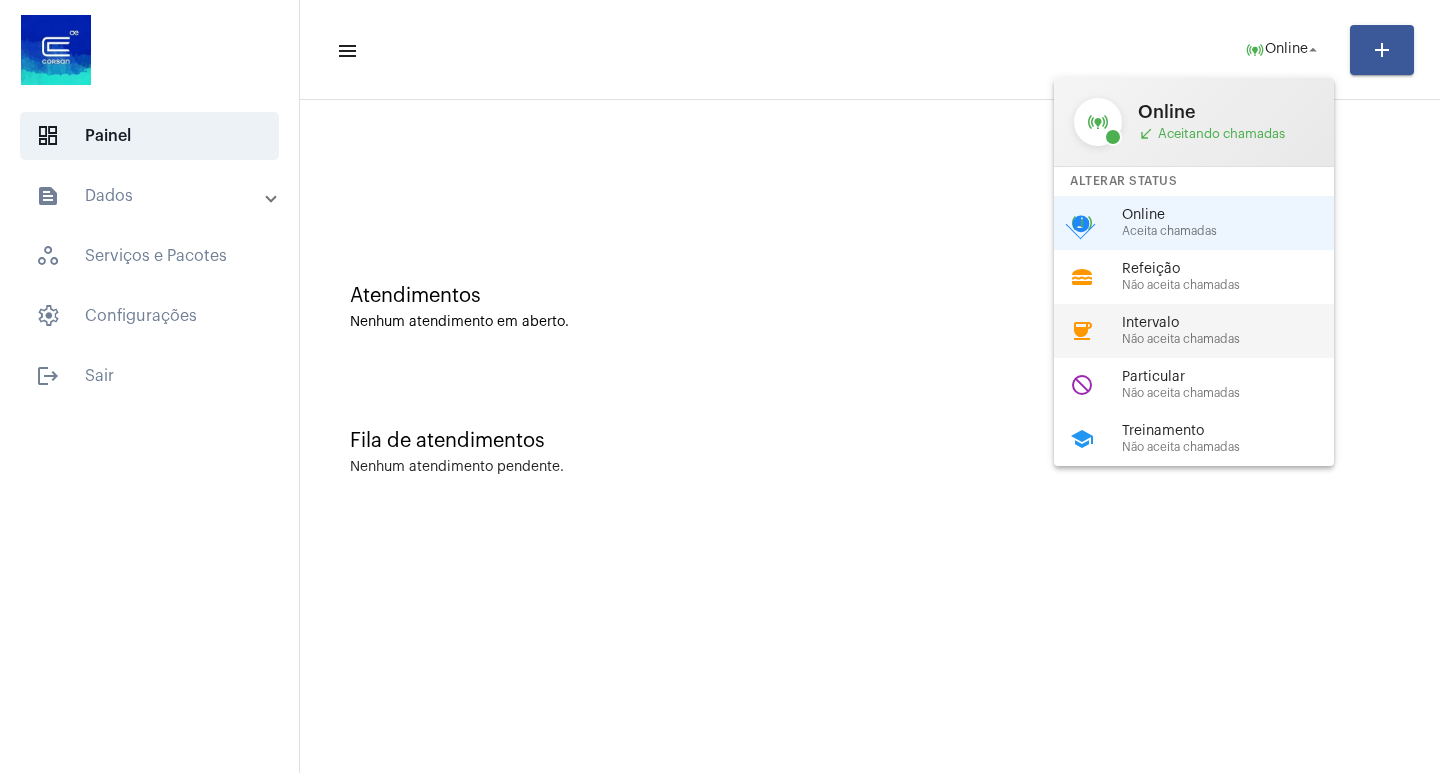 click on "Não aceita chamadas" at bounding box center (1236, 339) 